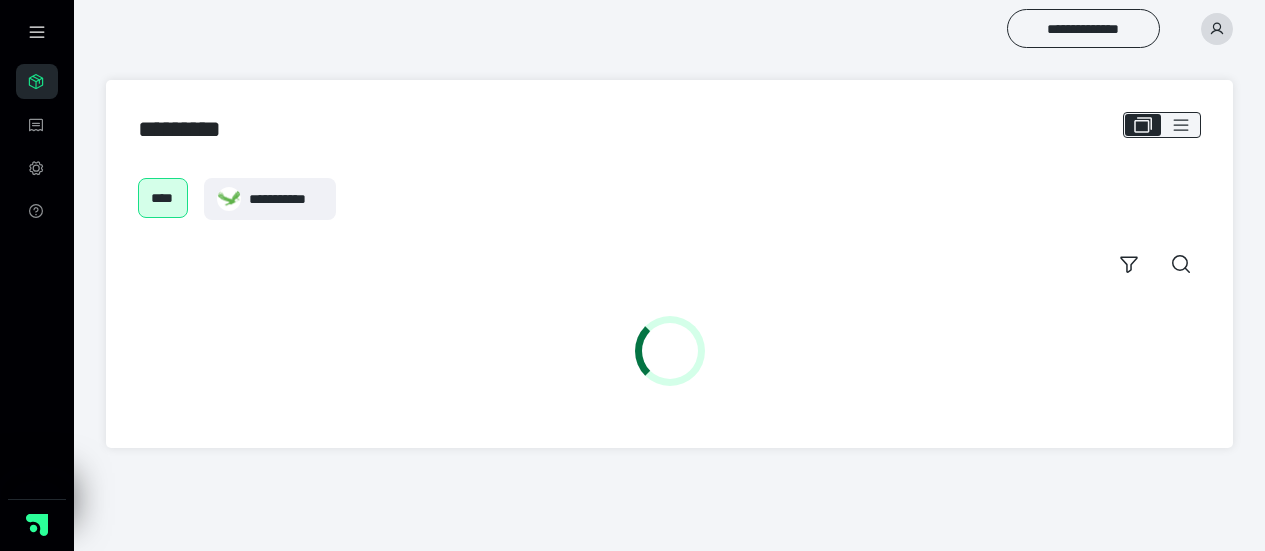 scroll, scrollTop: 0, scrollLeft: 0, axis: both 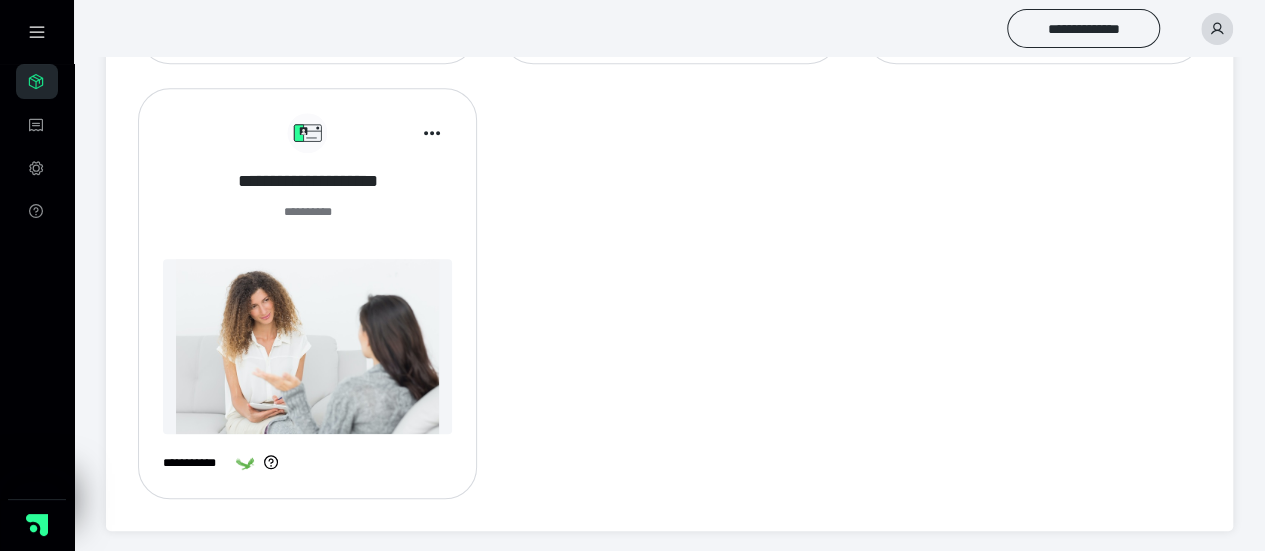 click on "**********" at bounding box center [307, 181] 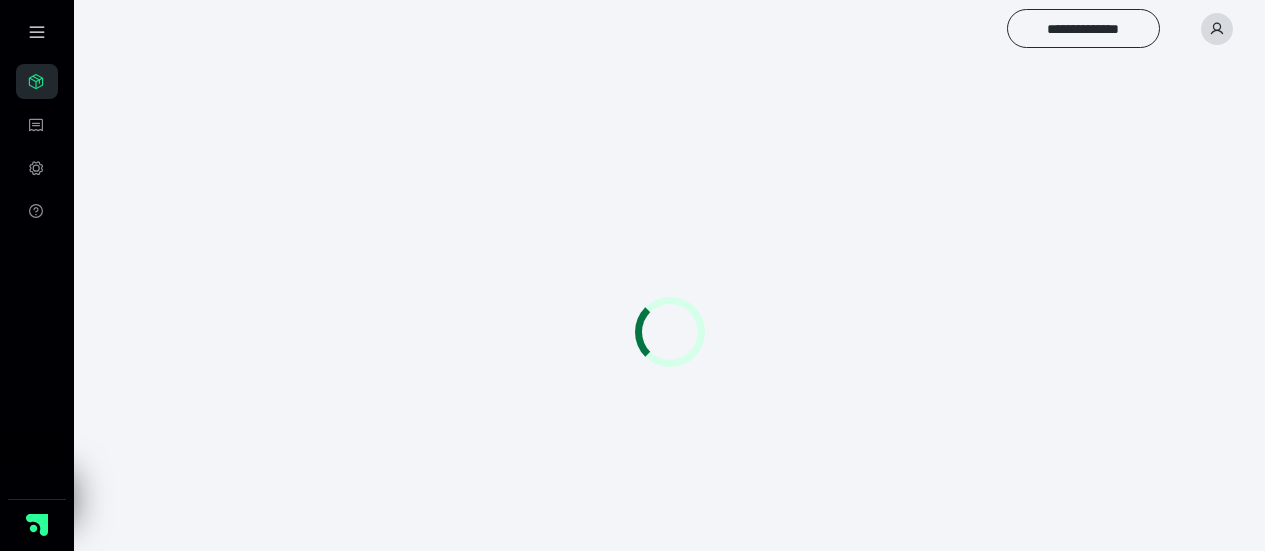 scroll, scrollTop: 0, scrollLeft: 0, axis: both 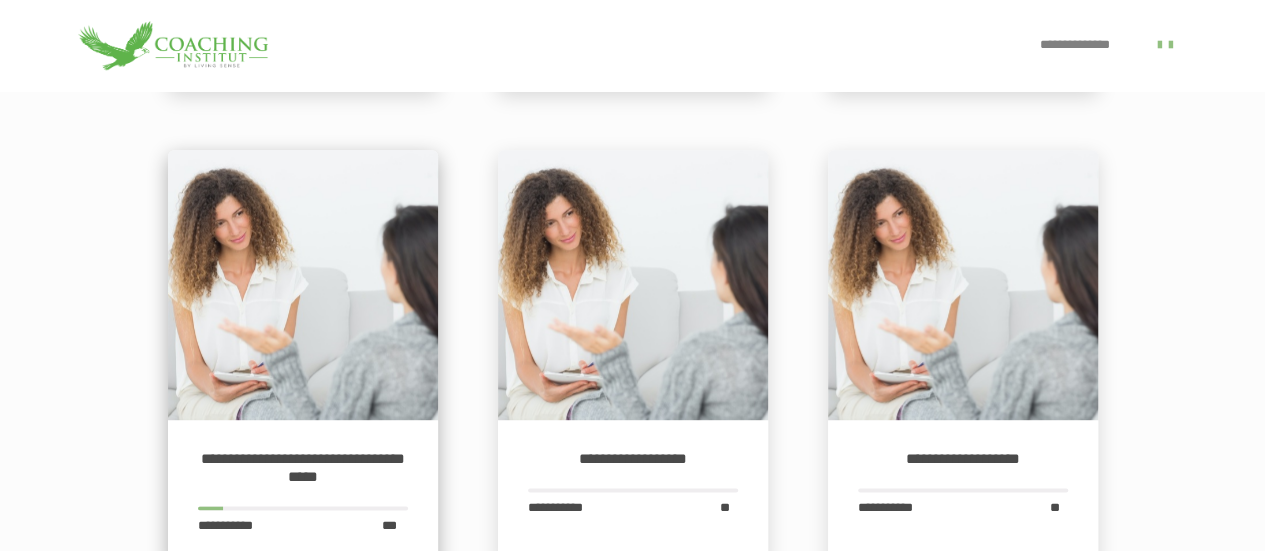 click at bounding box center (303, 285) 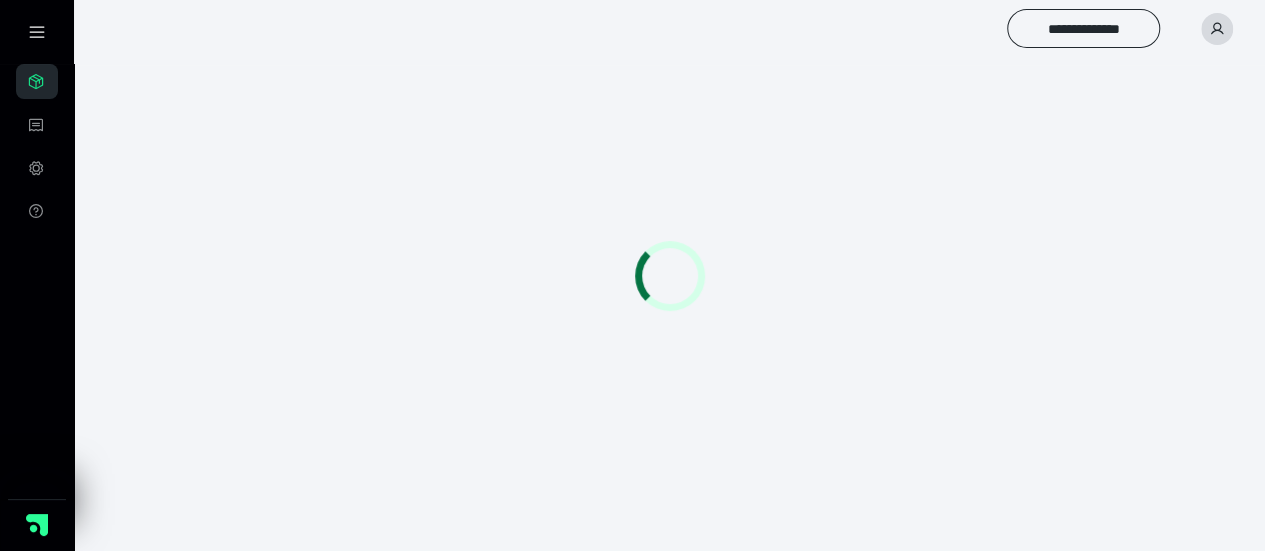scroll, scrollTop: 0, scrollLeft: 0, axis: both 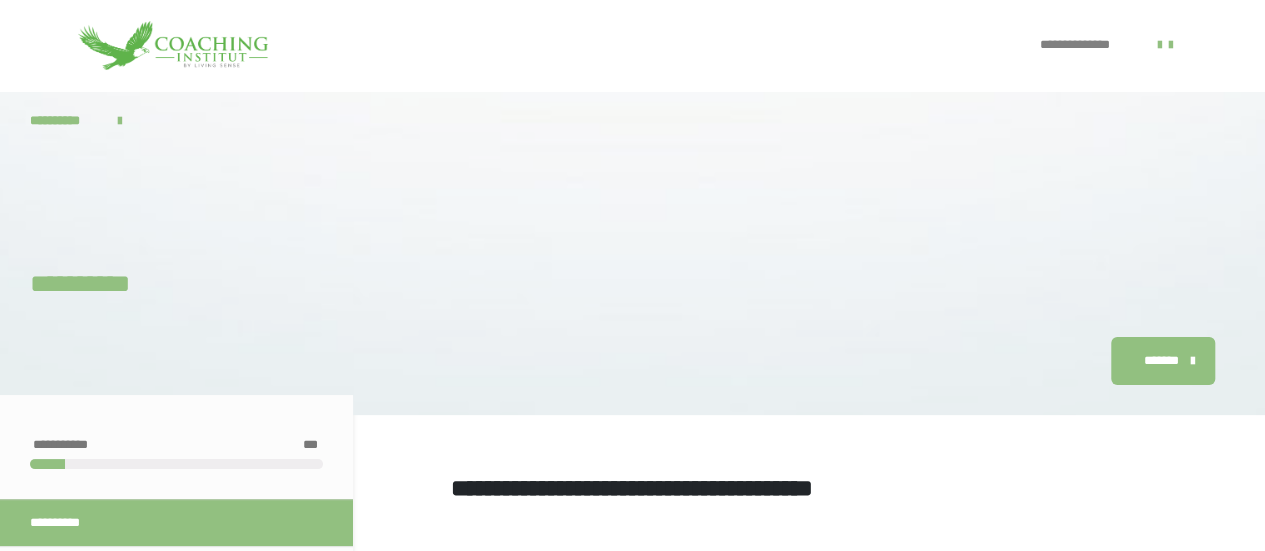 click on "********* ******** *******" at bounding box center [632, 361] 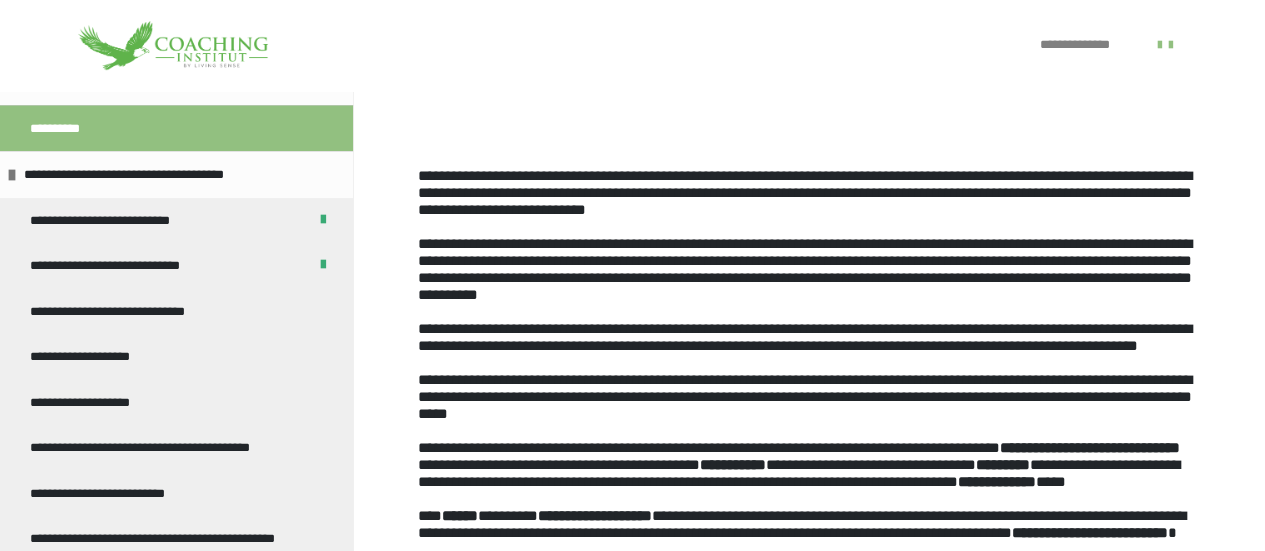 scroll, scrollTop: 555, scrollLeft: 0, axis: vertical 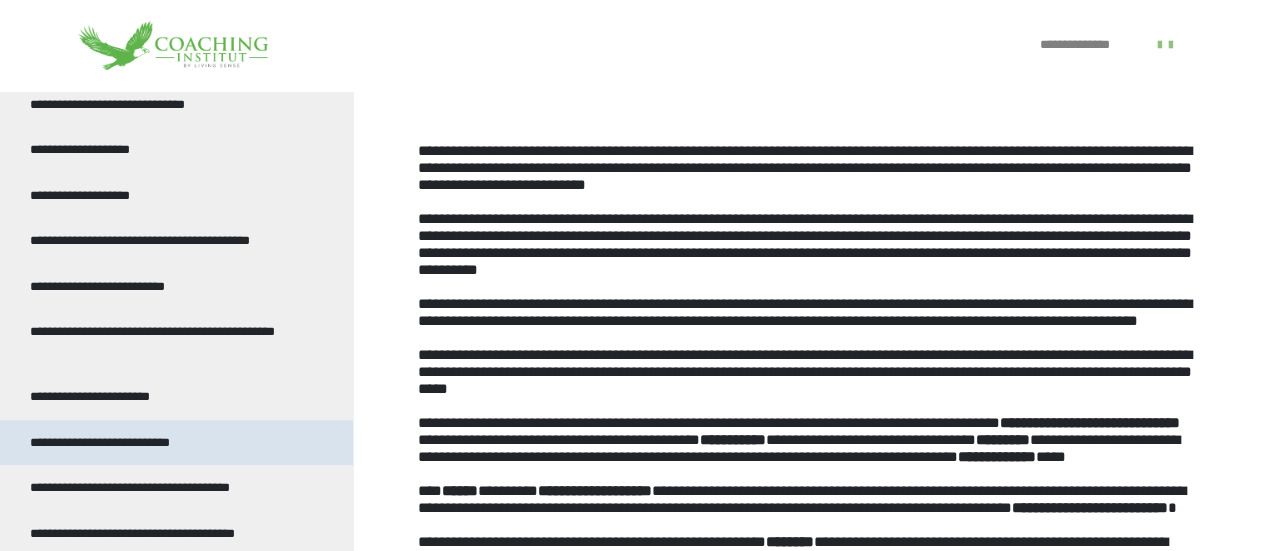 click on "**********" at bounding box center [117, 443] 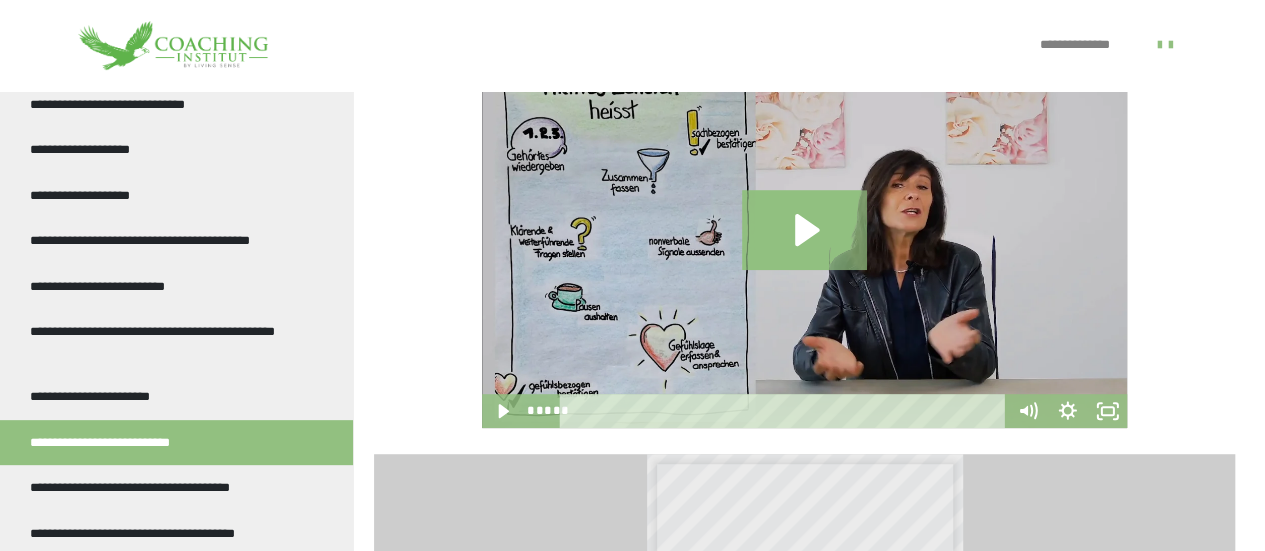 scroll, scrollTop: 259, scrollLeft: 0, axis: vertical 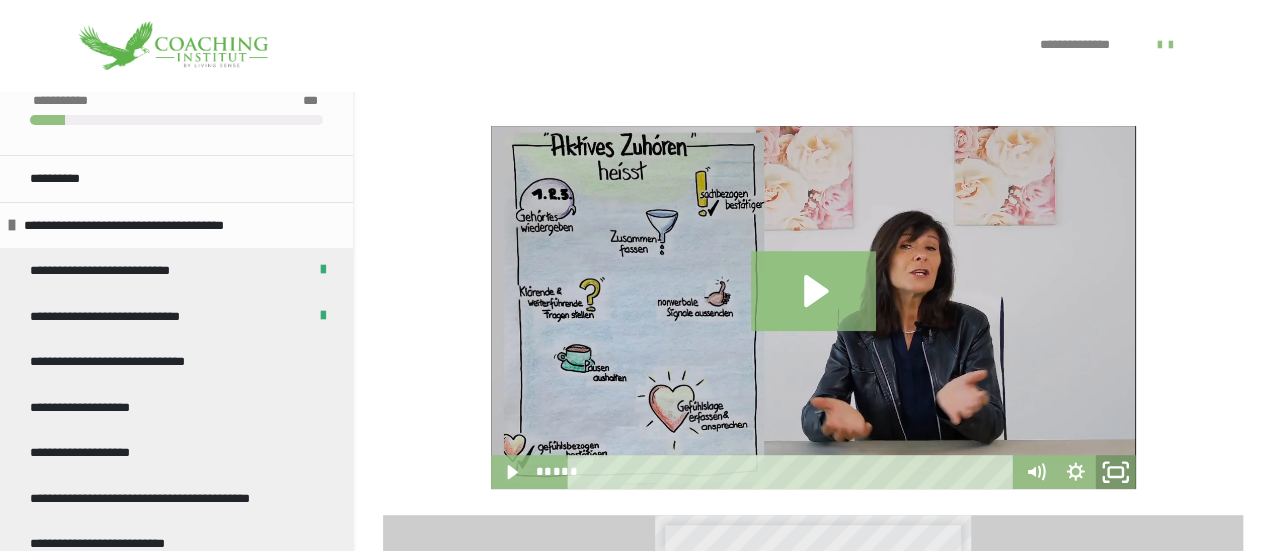 click 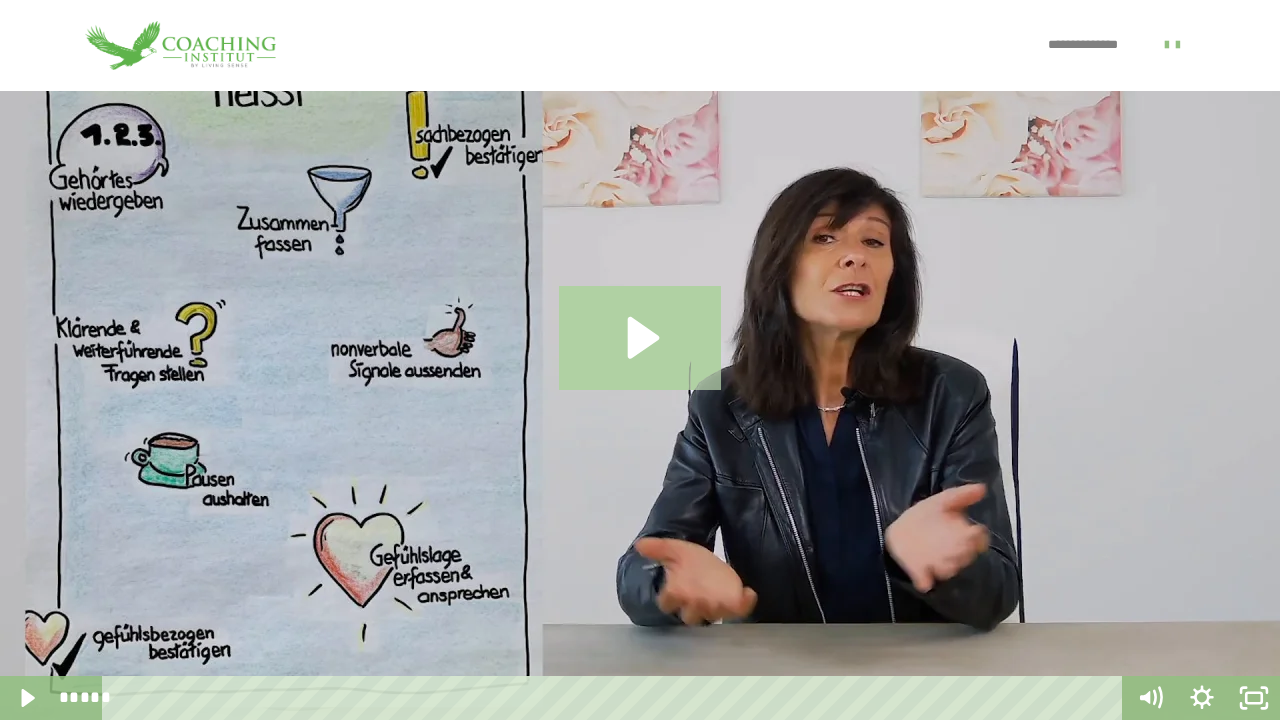 click 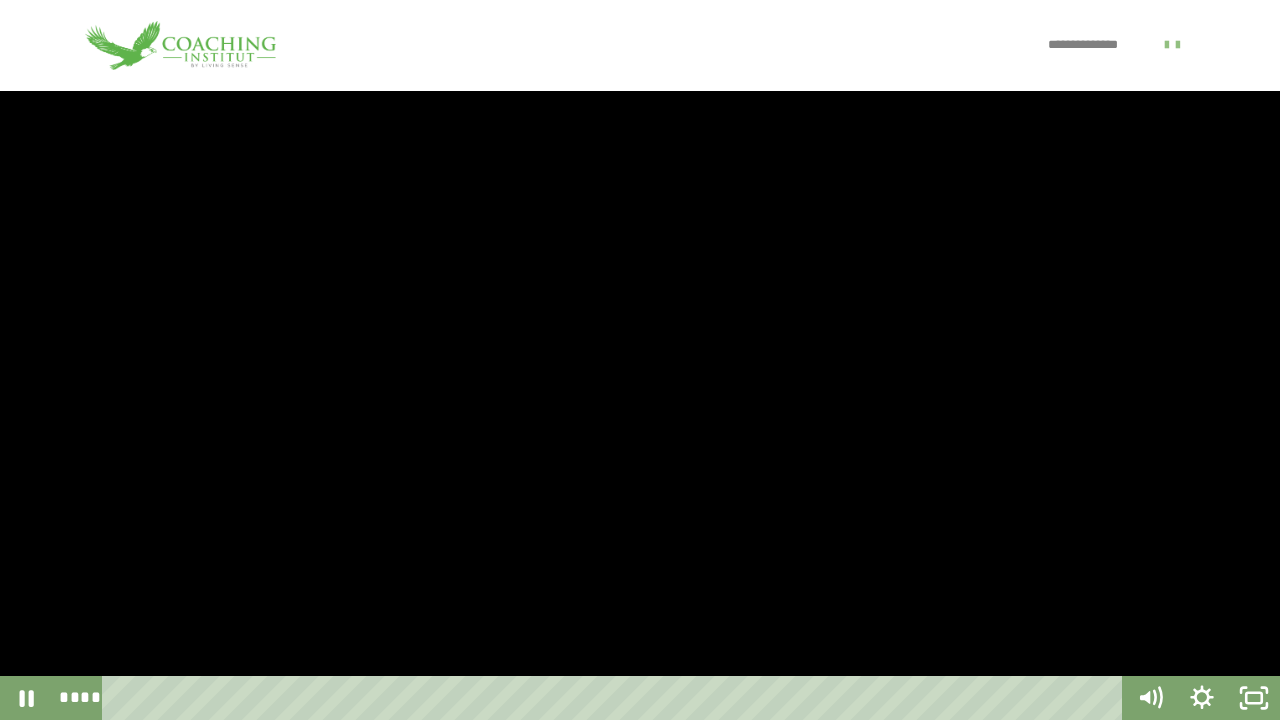 click on "**** ****" at bounding box center (588, 698) 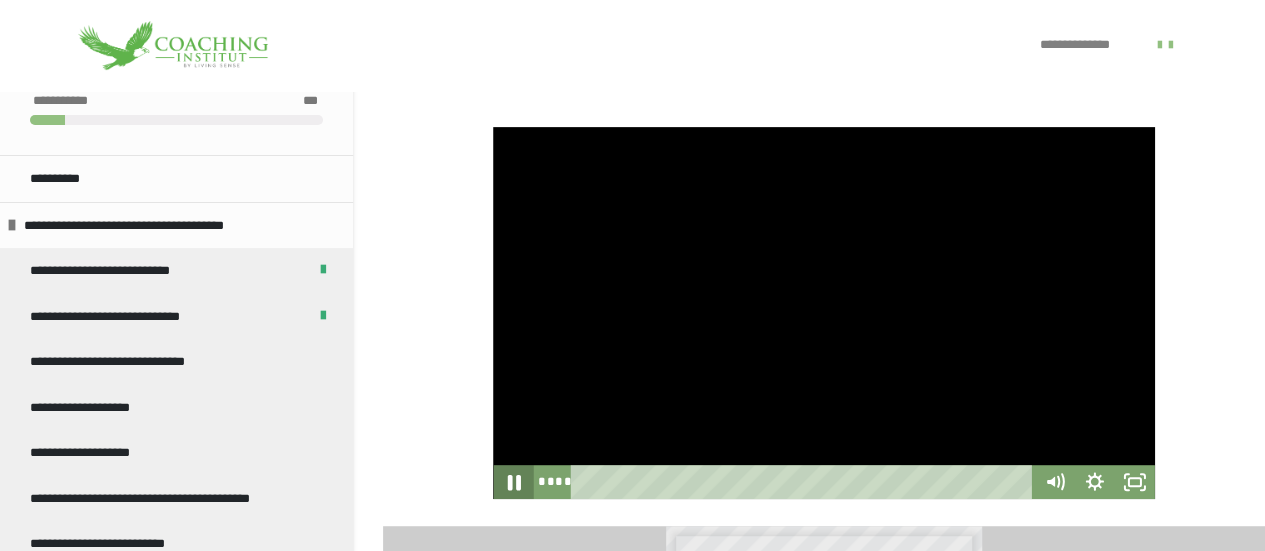 click 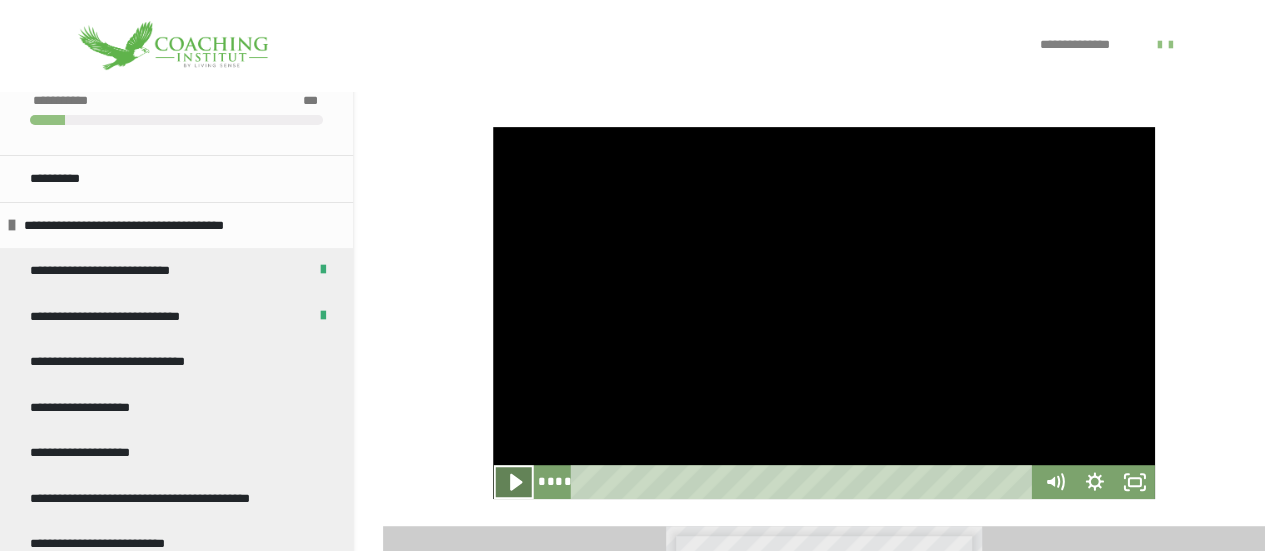 click 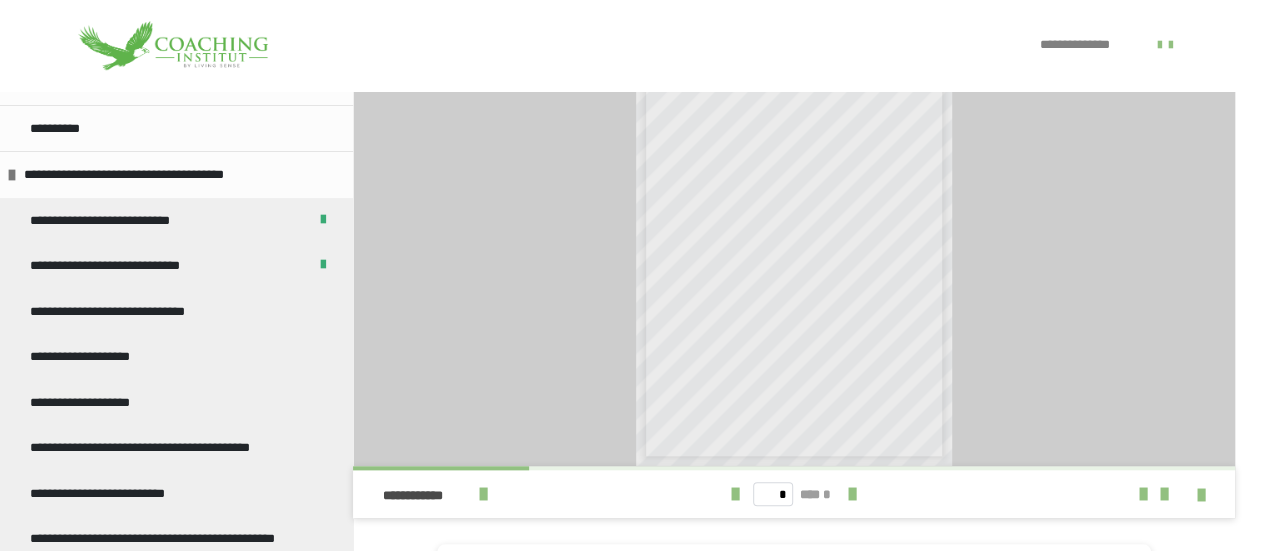 scroll, scrollTop: 860, scrollLeft: 0, axis: vertical 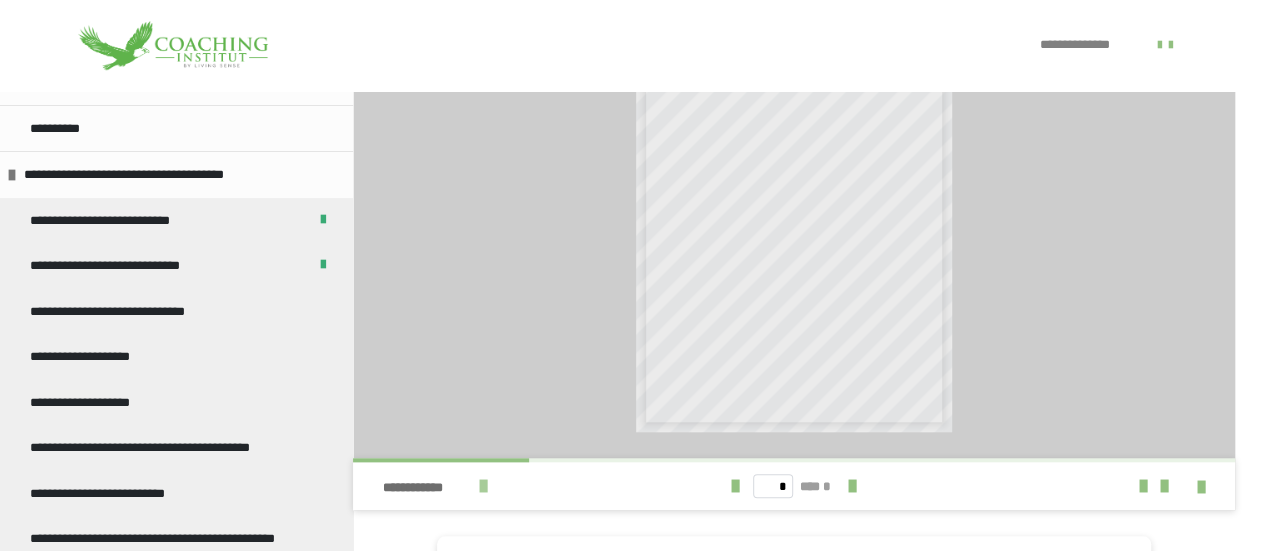 click at bounding box center (483, 486) 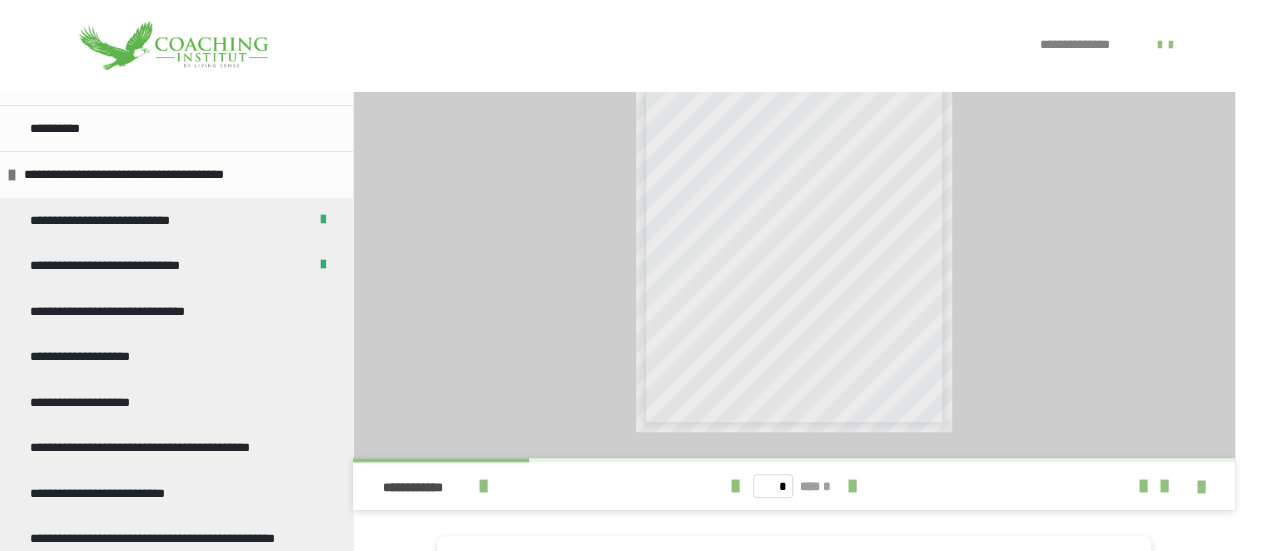 scroll, scrollTop: 0, scrollLeft: 0, axis: both 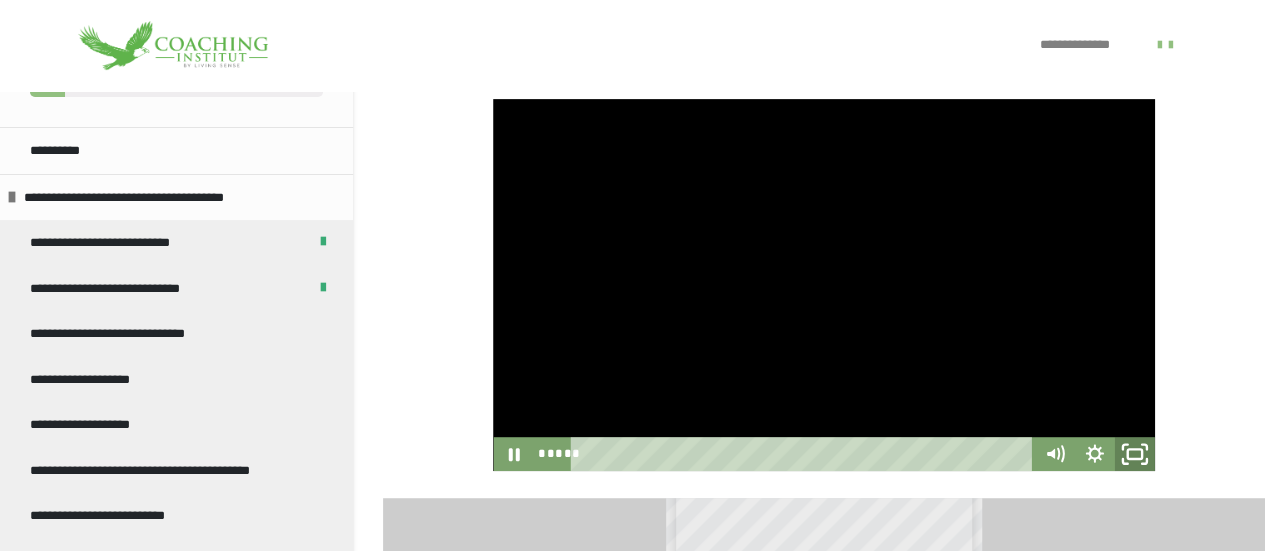 click 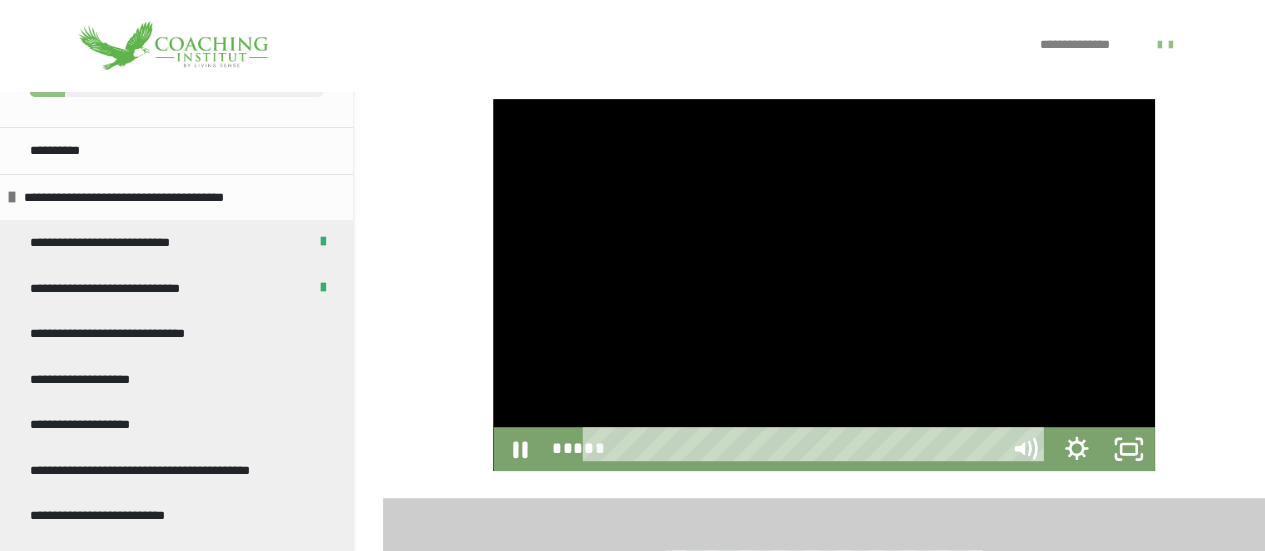 scroll, scrollTop: 0, scrollLeft: 0, axis: both 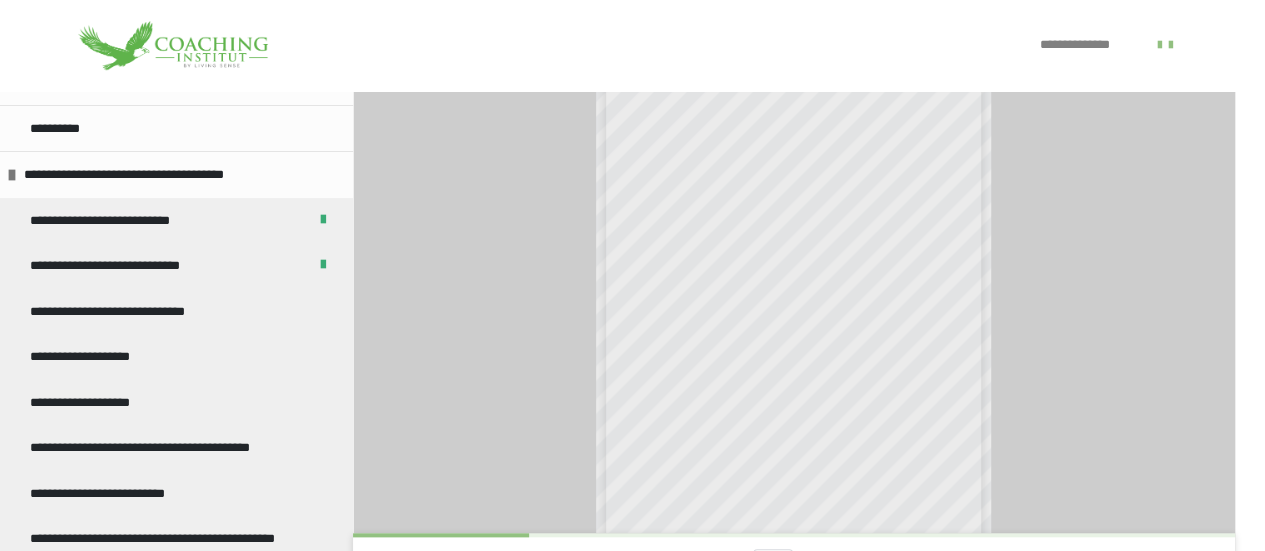 click on "**********" at bounding box center (794, 287) 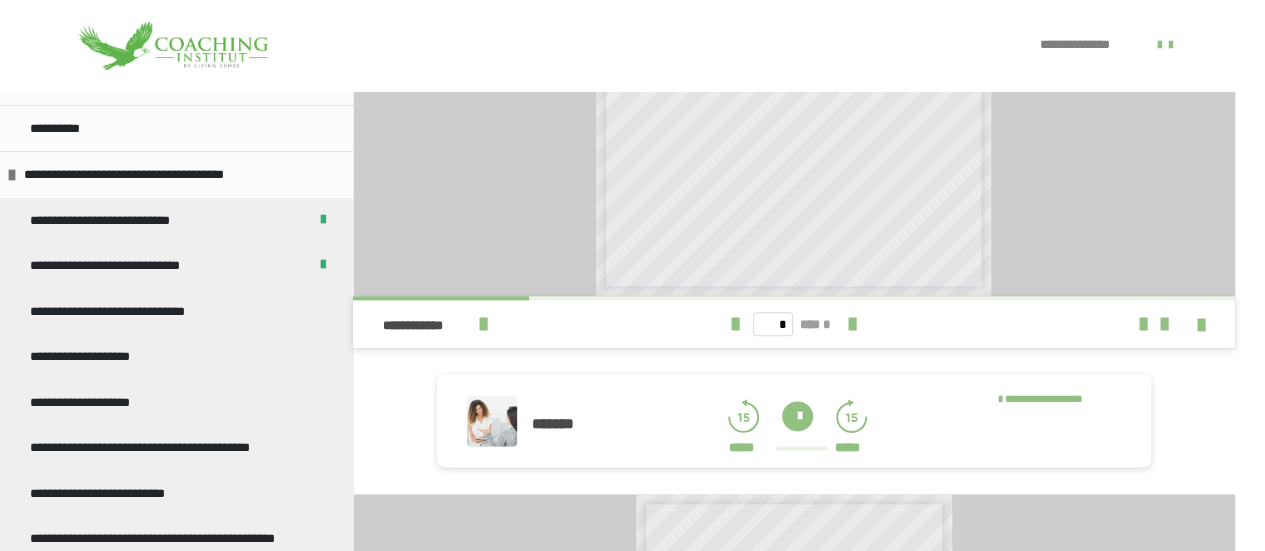 scroll, scrollTop: 1030, scrollLeft: 0, axis: vertical 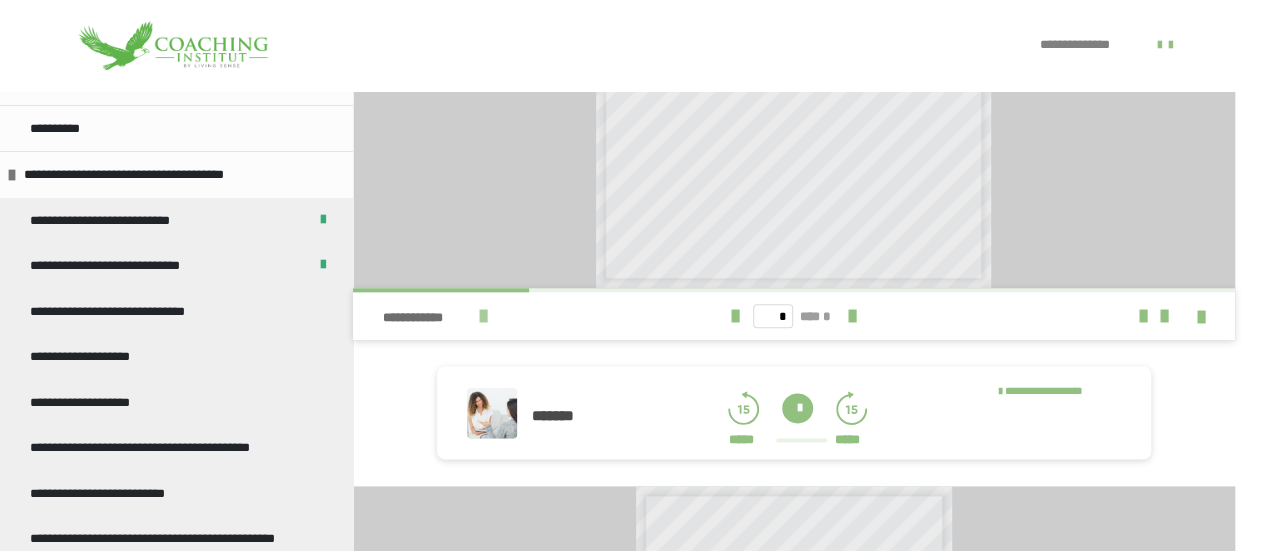 click at bounding box center (483, 316) 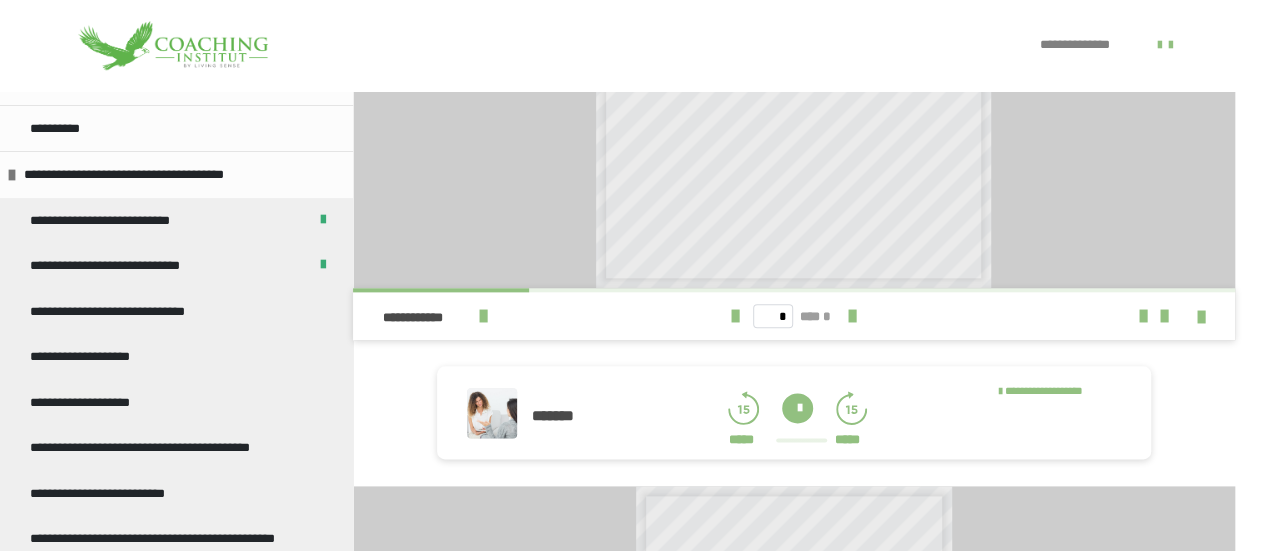 click at bounding box center [797, 408] 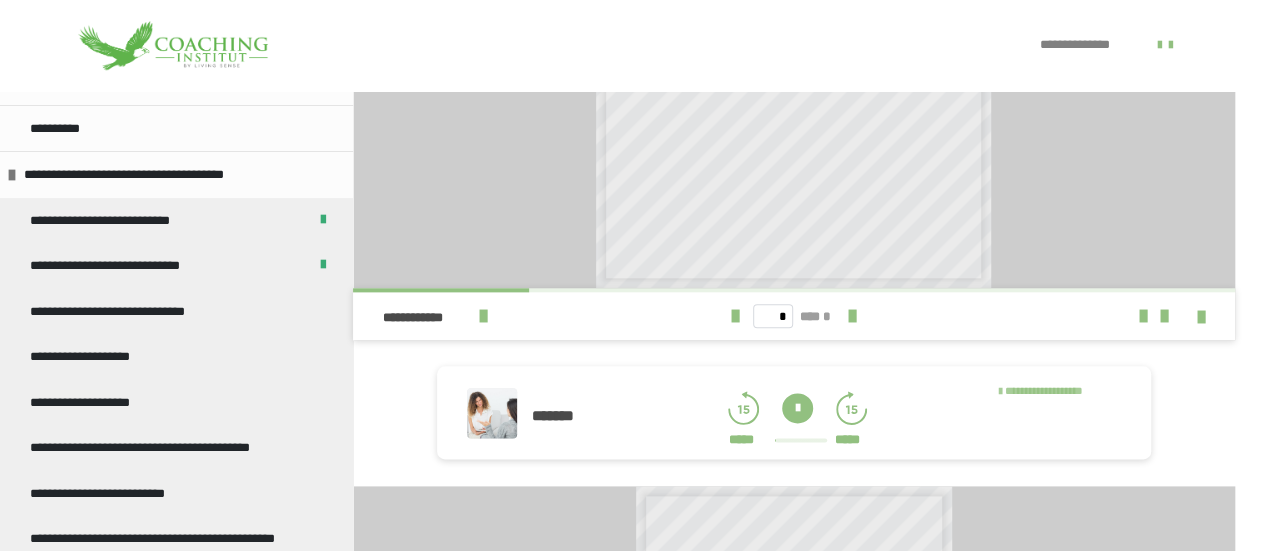 click on "**********" at bounding box center (1044, 390) 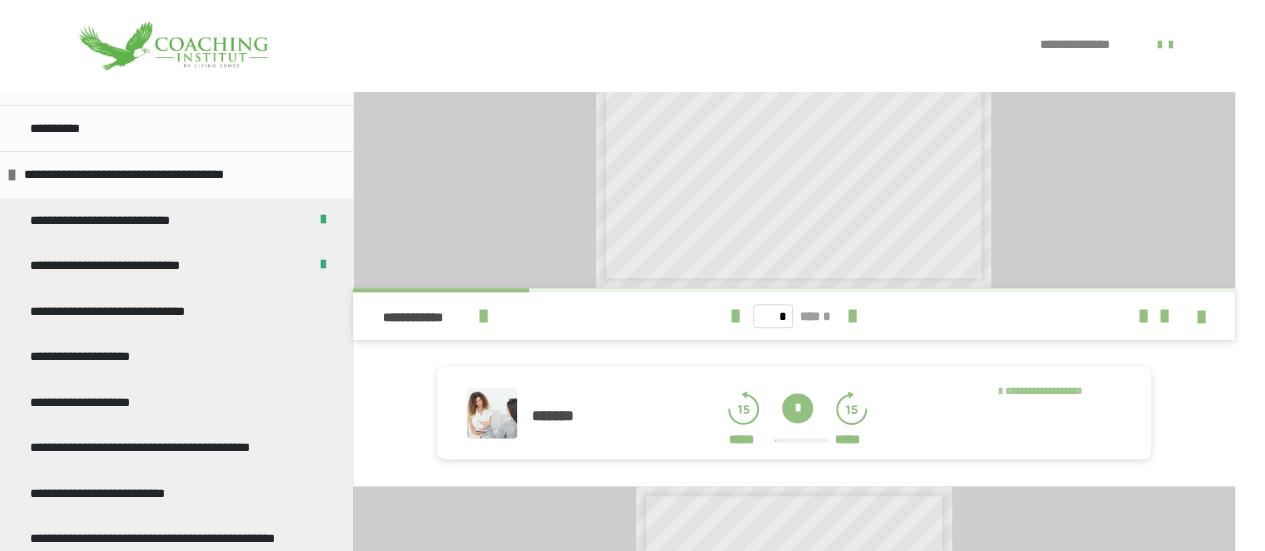 click at bounding box center [632, 275] 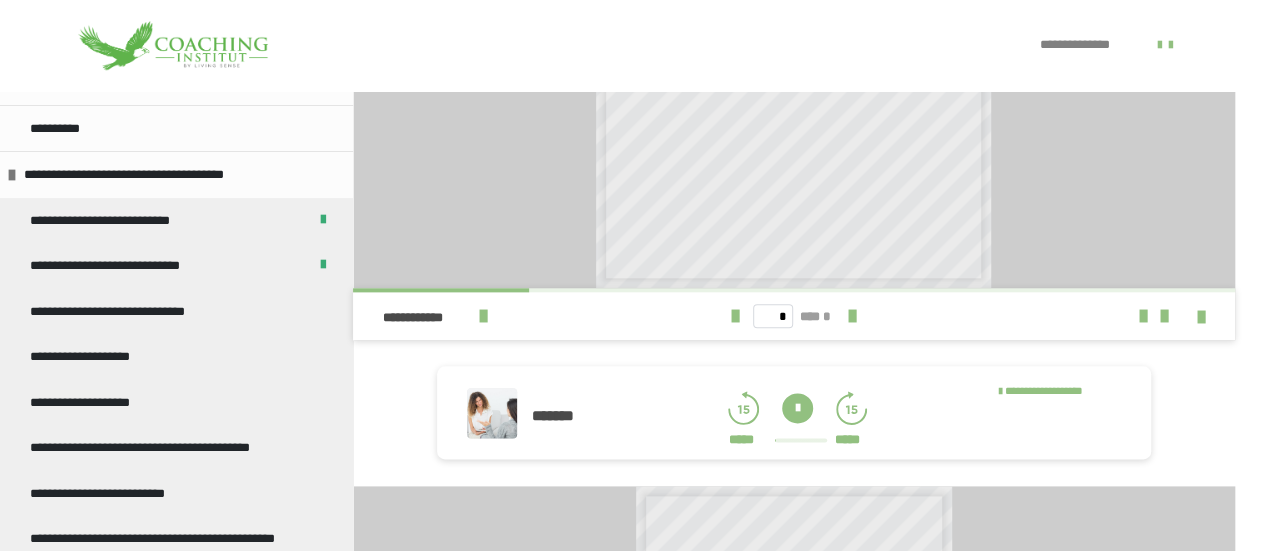 click at bounding box center [492, 413] 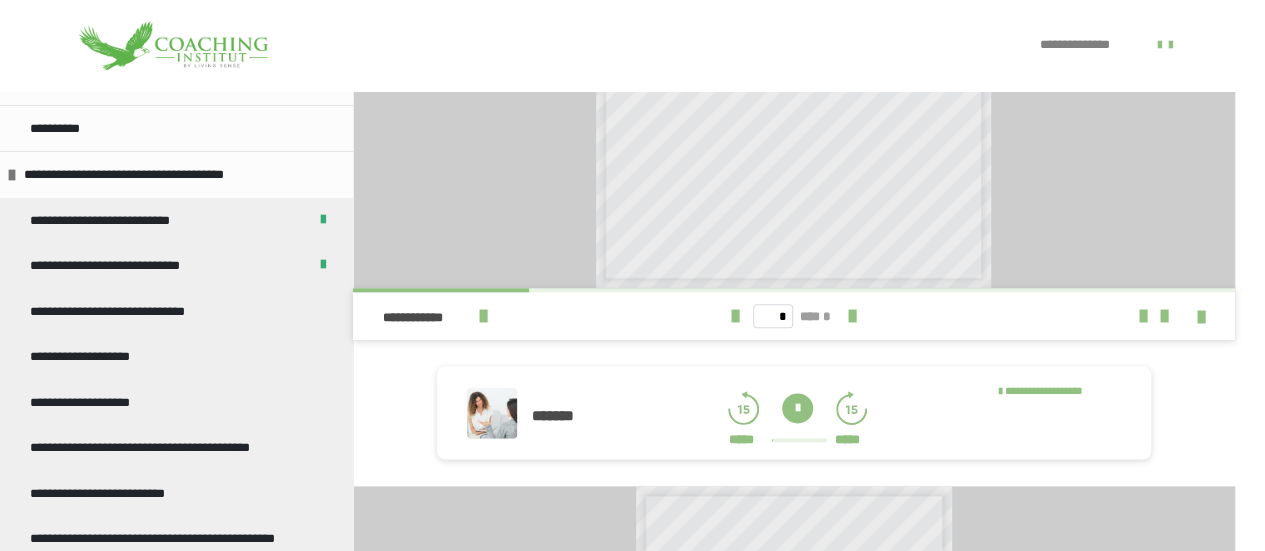 click at bounding box center (492, 413) 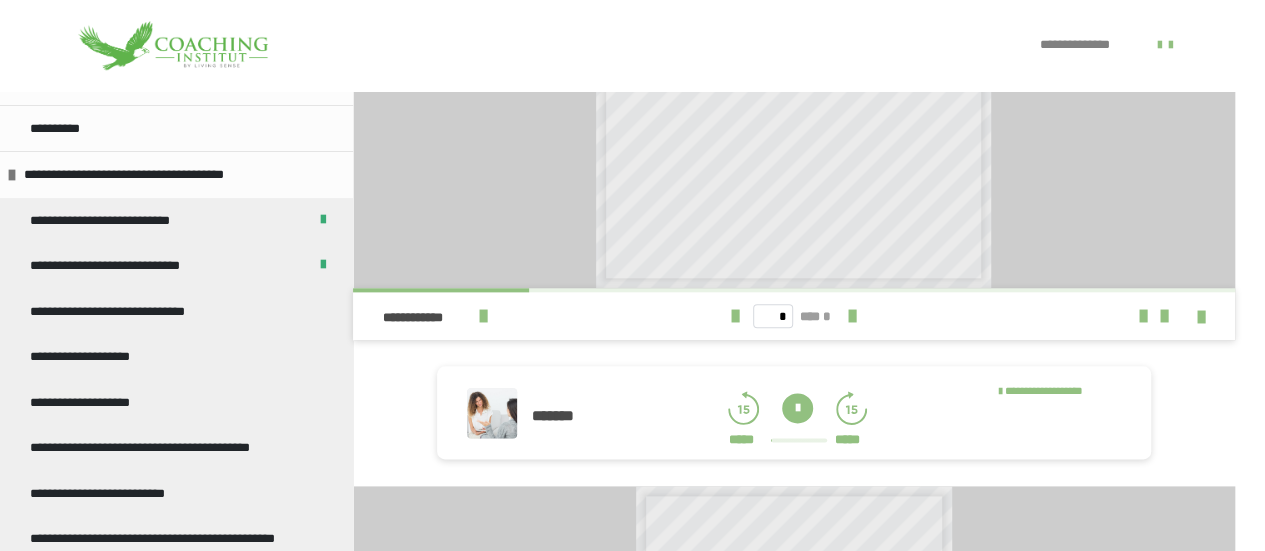 click on "*******" at bounding box center [559, 415] 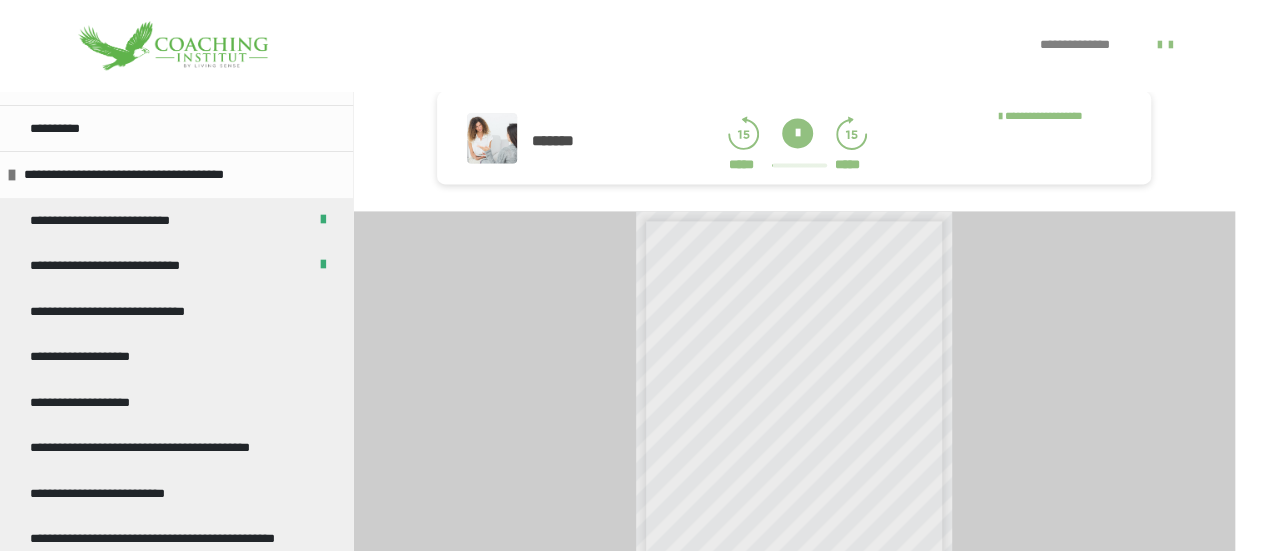 scroll, scrollTop: 1306, scrollLeft: 0, axis: vertical 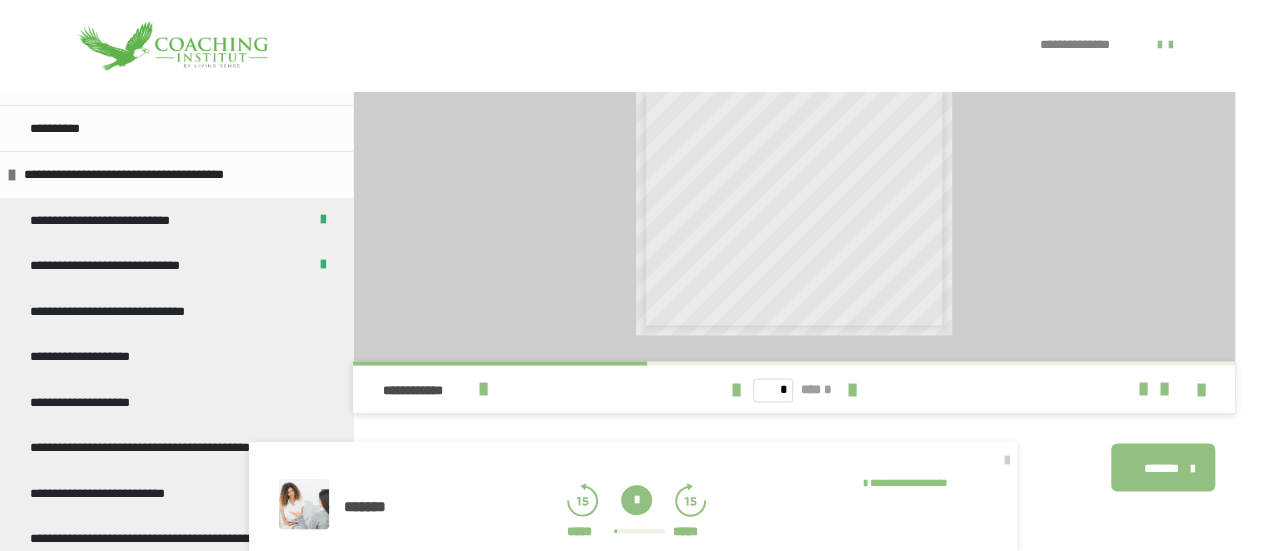 click at bounding box center (636, 500) 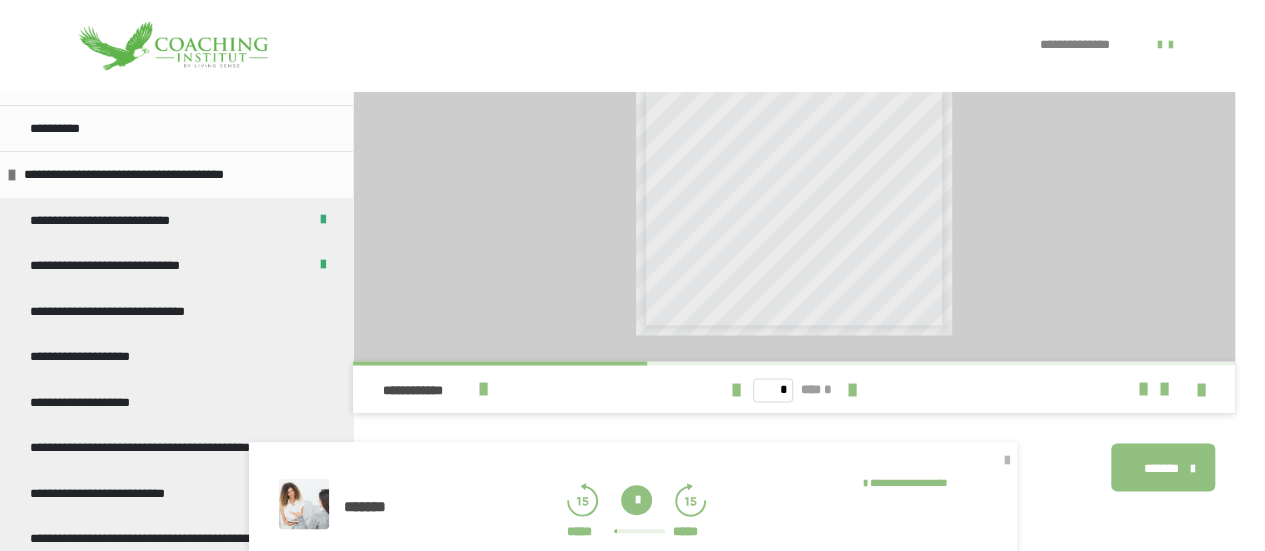 click at bounding box center (1007, 461) 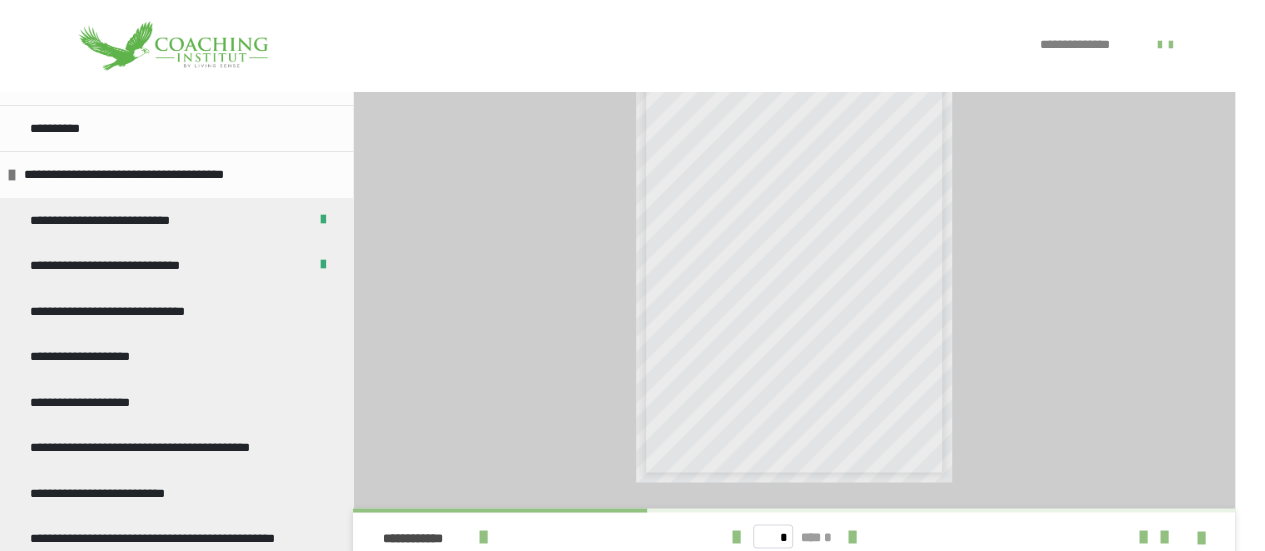 scroll, scrollTop: 0, scrollLeft: 0, axis: both 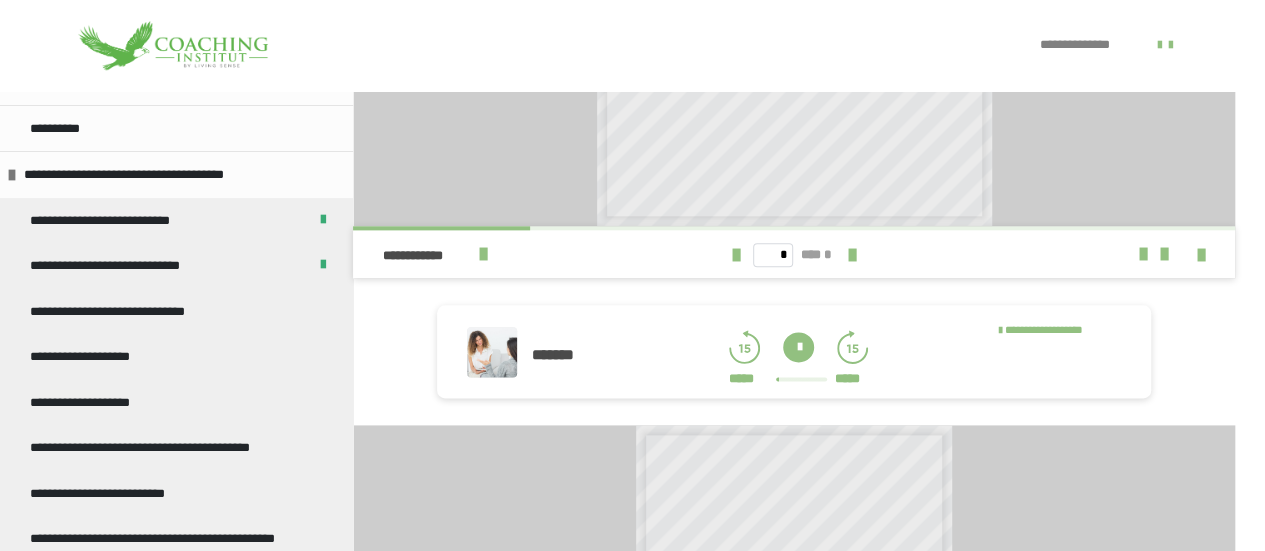 click at bounding box center [798, 347] 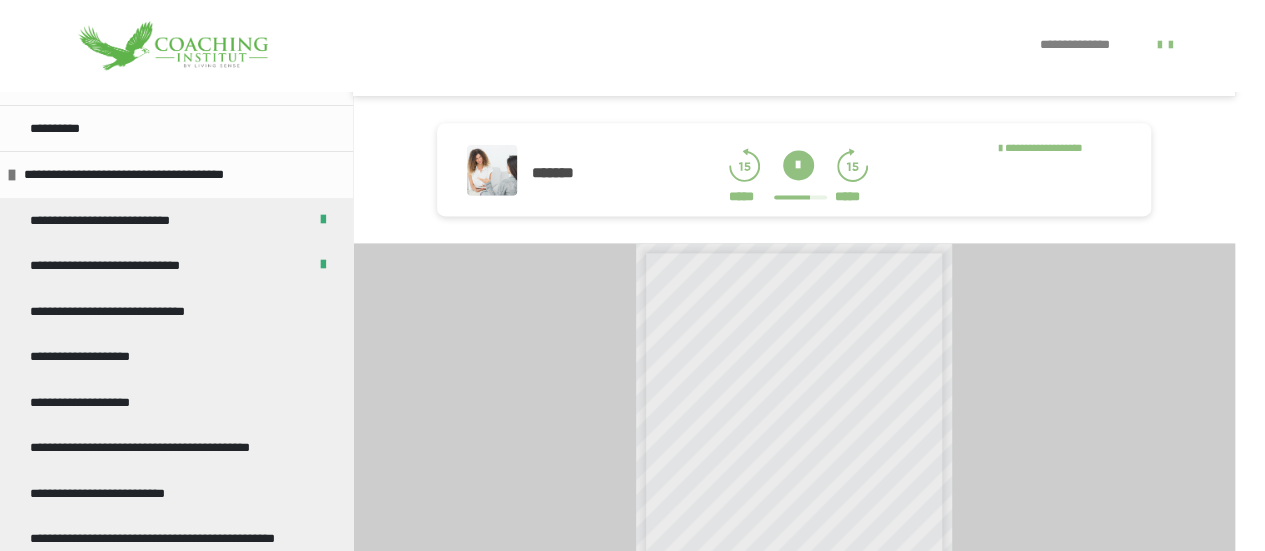 scroll, scrollTop: 1269, scrollLeft: 0, axis: vertical 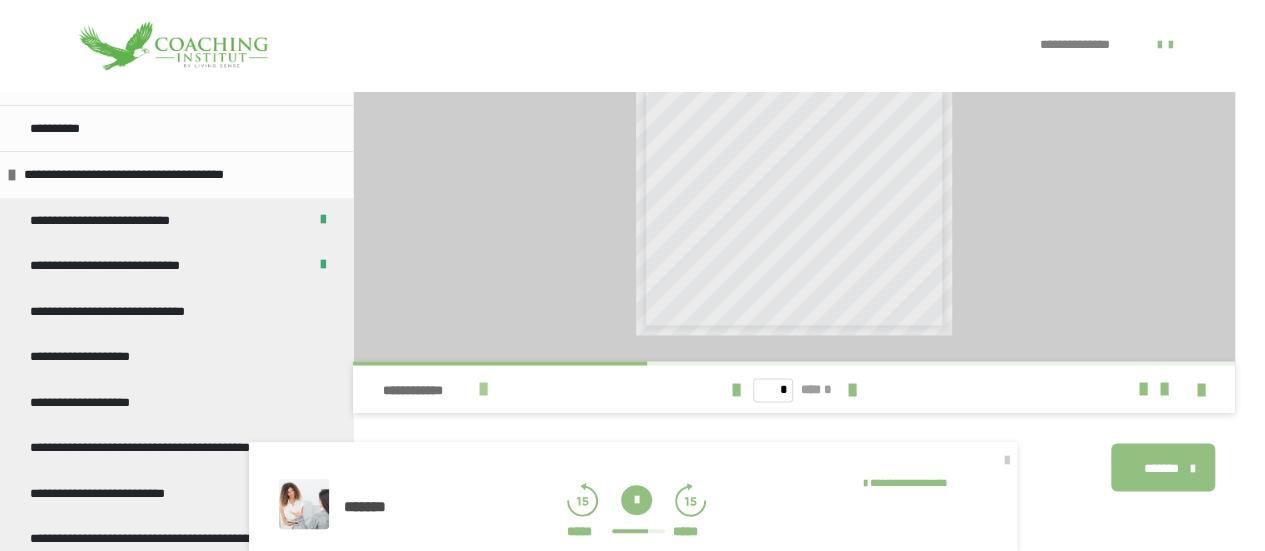 click at bounding box center (483, 389) 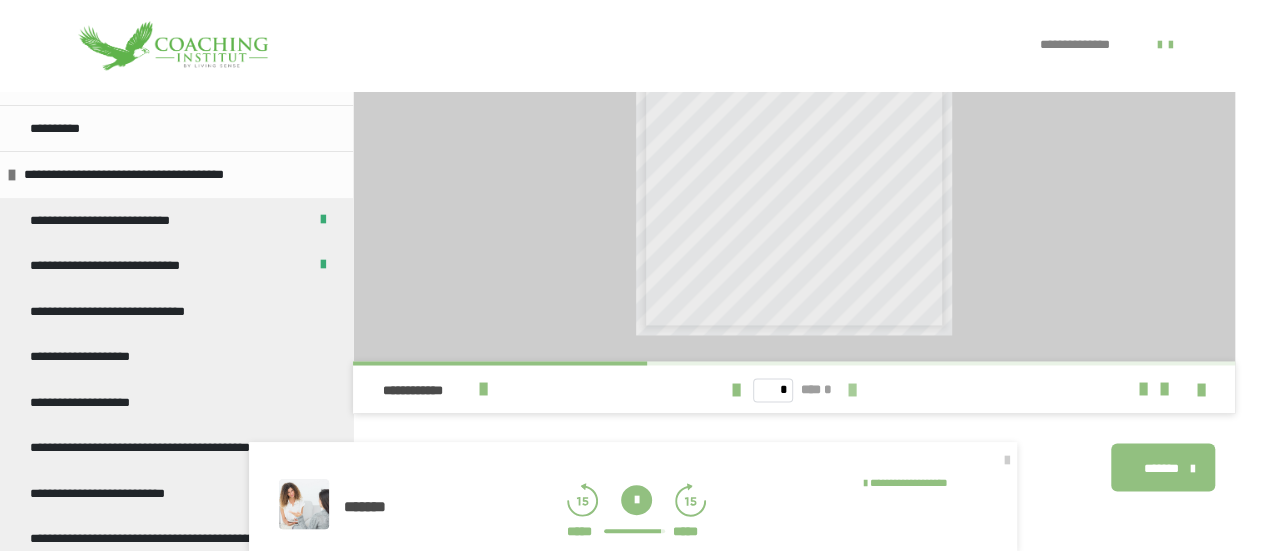 click at bounding box center [852, 390] 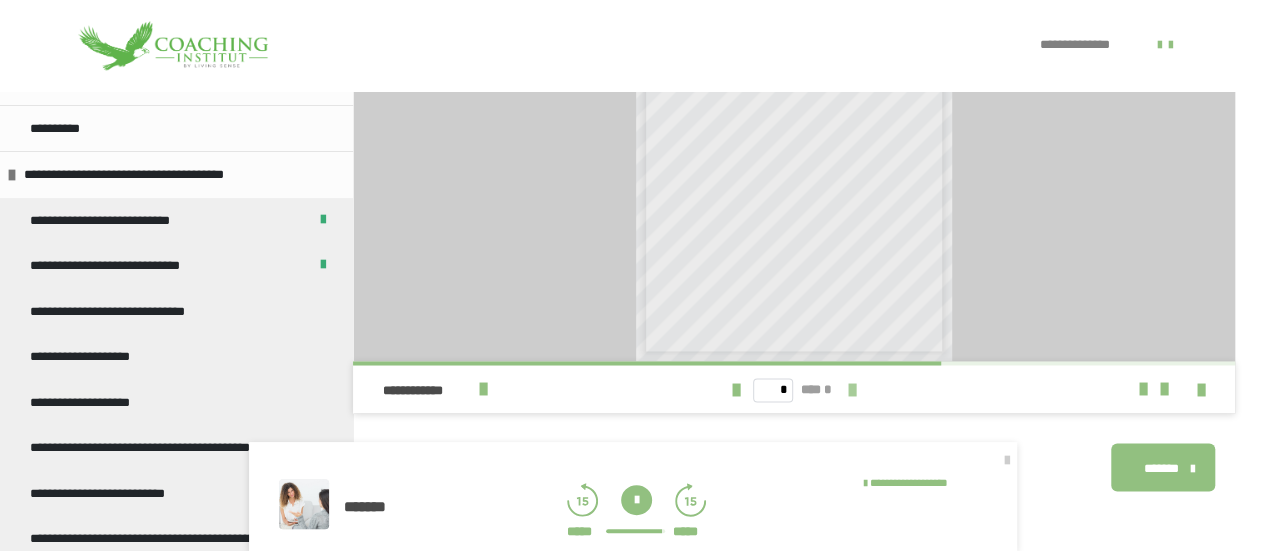 click at bounding box center (852, 390) 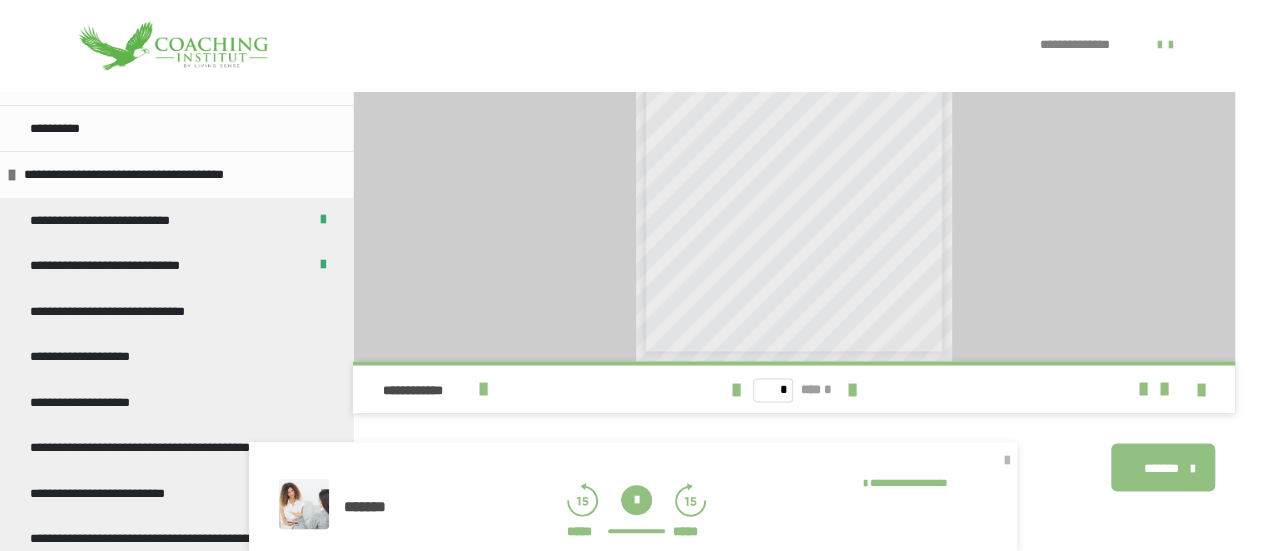 click at bounding box center [1007, 461] 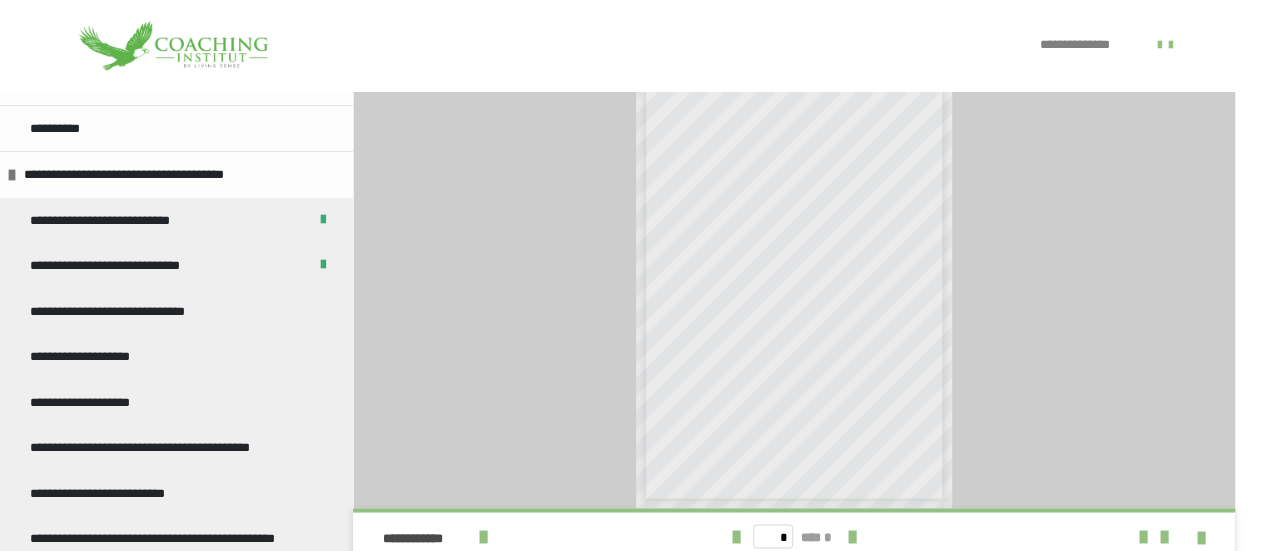 scroll, scrollTop: 1602, scrollLeft: 0, axis: vertical 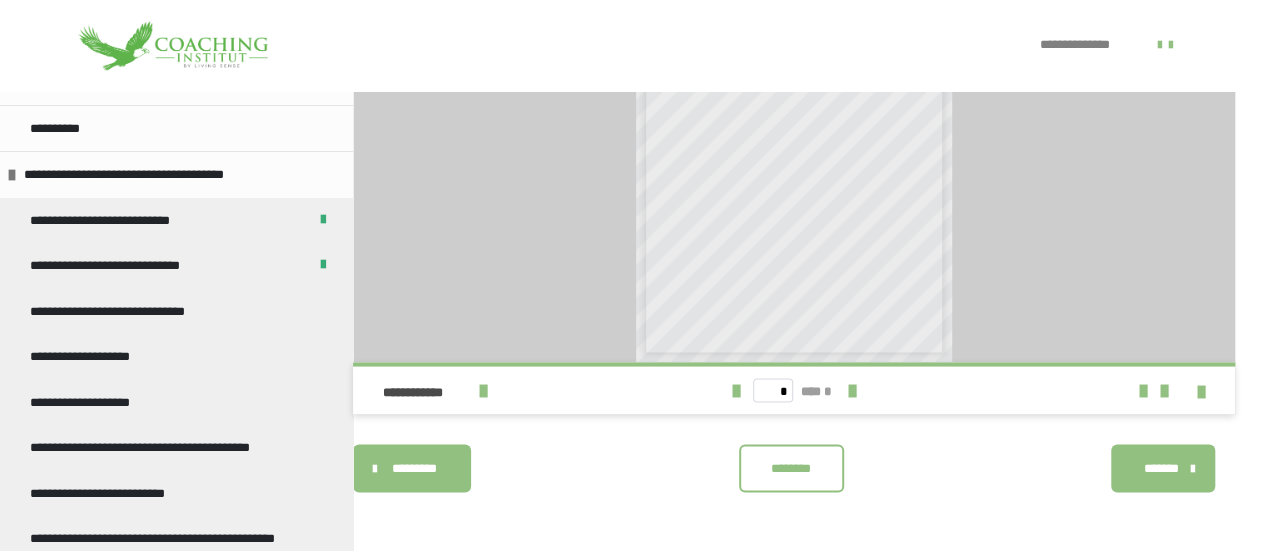 click on "********" at bounding box center (791, 468) 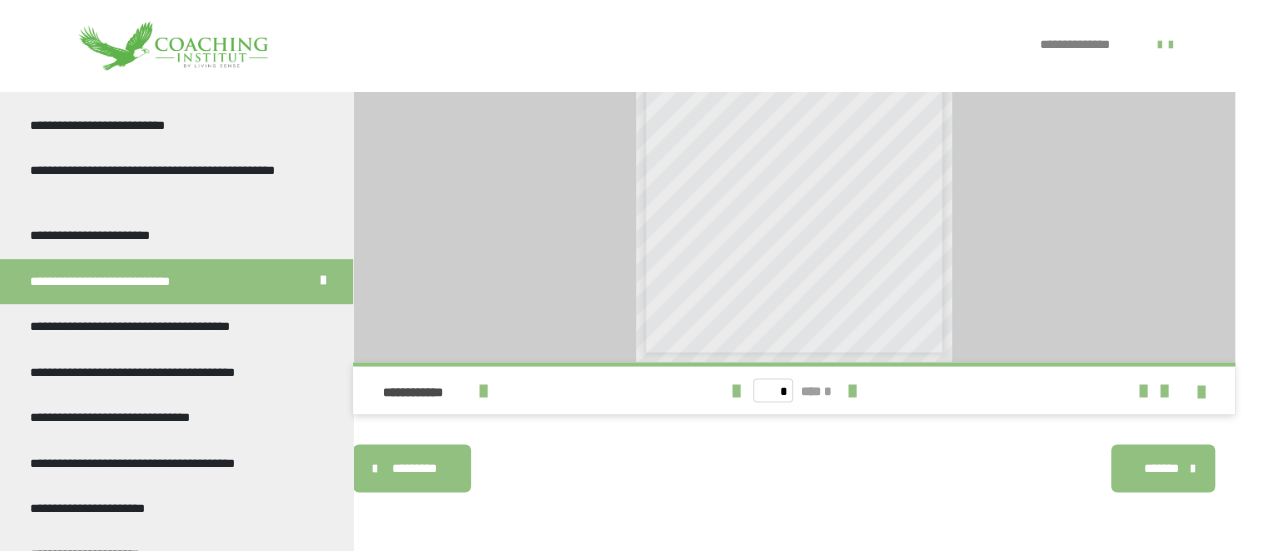 scroll, scrollTop: 369, scrollLeft: 0, axis: vertical 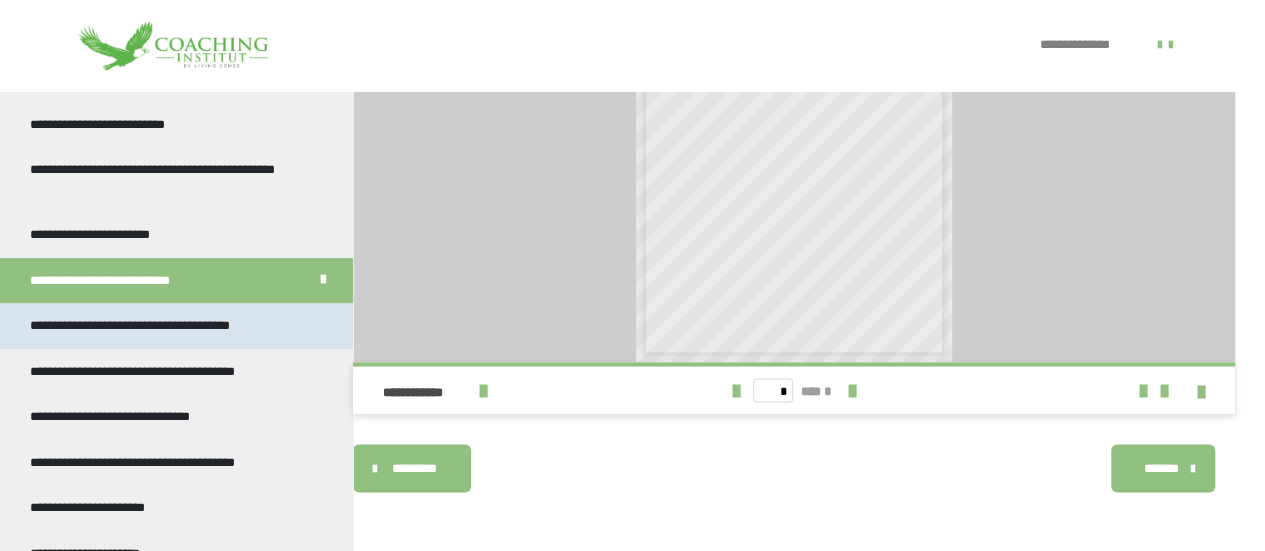 click on "**********" at bounding box center [149, 326] 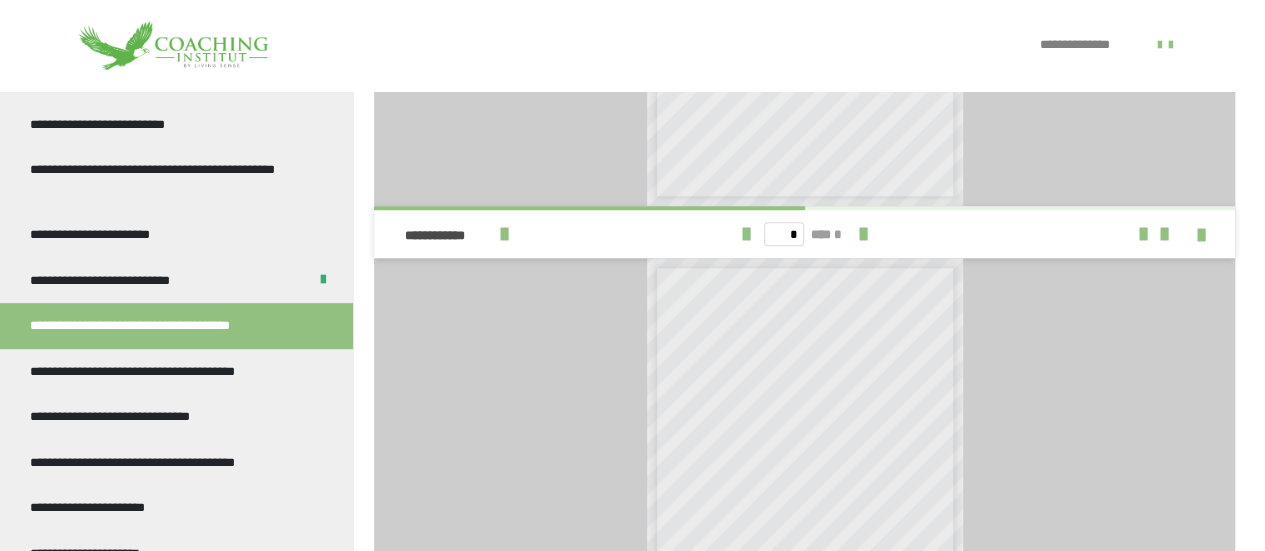scroll, scrollTop: 105, scrollLeft: 0, axis: vertical 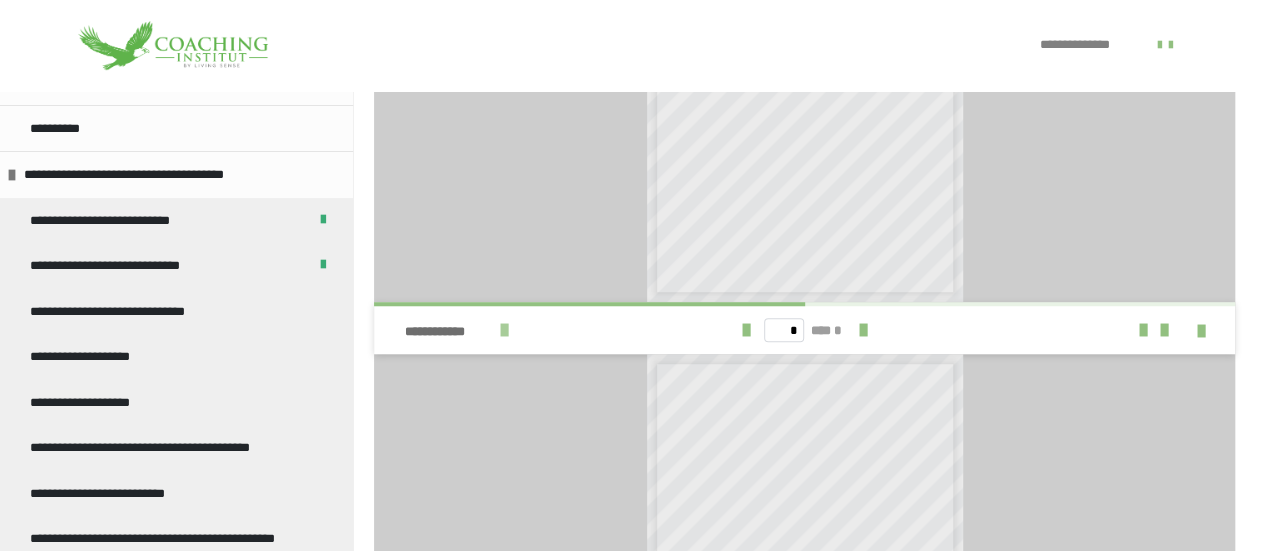 click at bounding box center (504, 330) 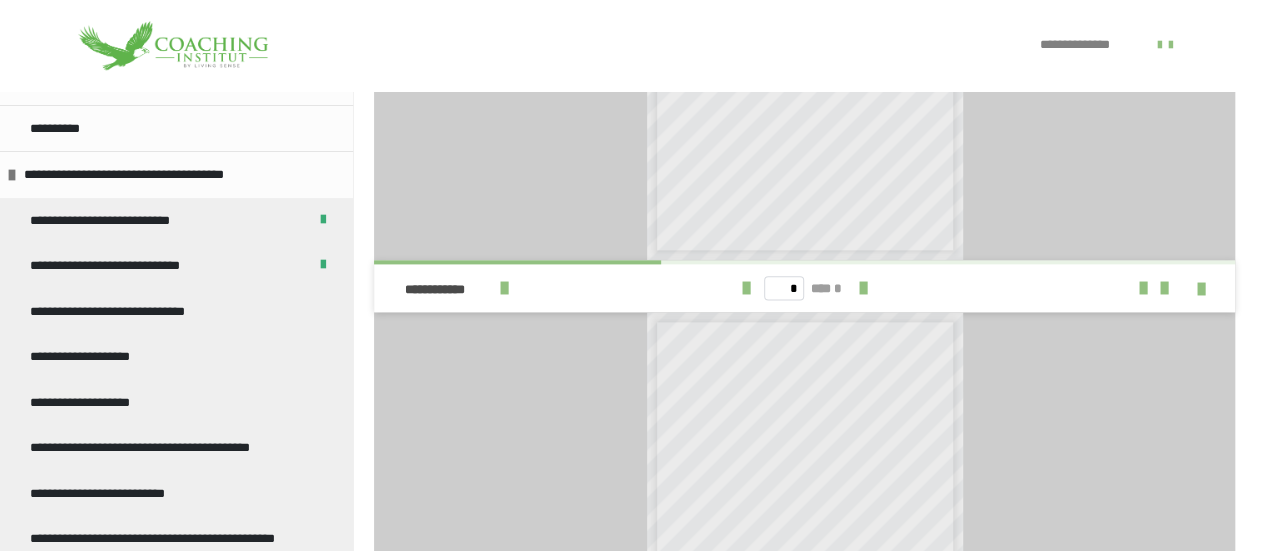 scroll, scrollTop: 1166, scrollLeft: 0, axis: vertical 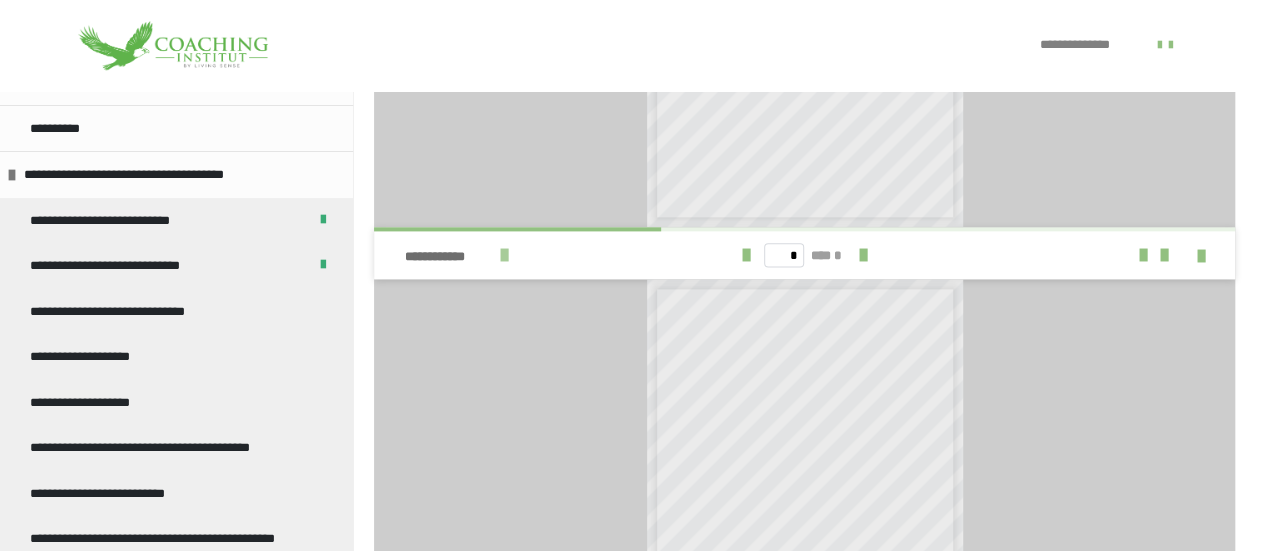 click at bounding box center (504, 255) 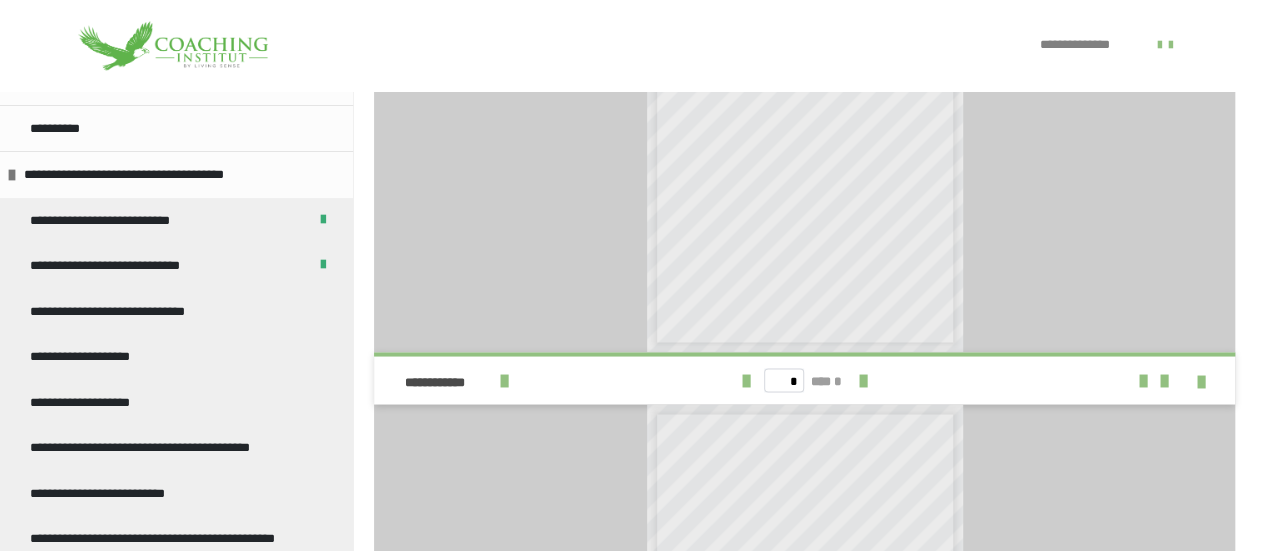 scroll, scrollTop: 1542, scrollLeft: 0, axis: vertical 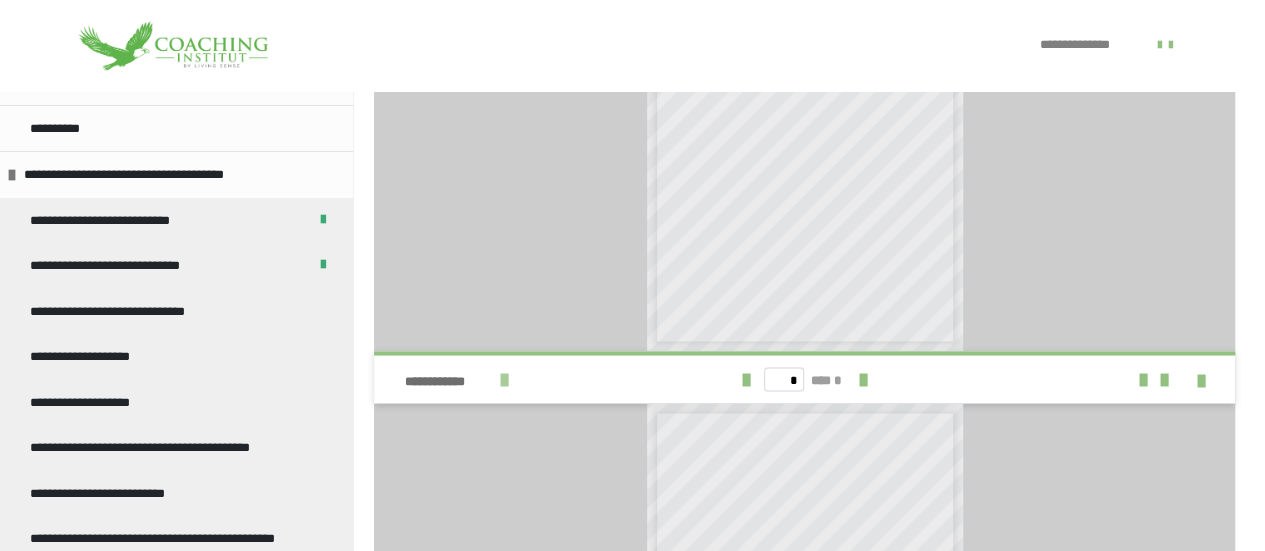 click at bounding box center [504, 379] 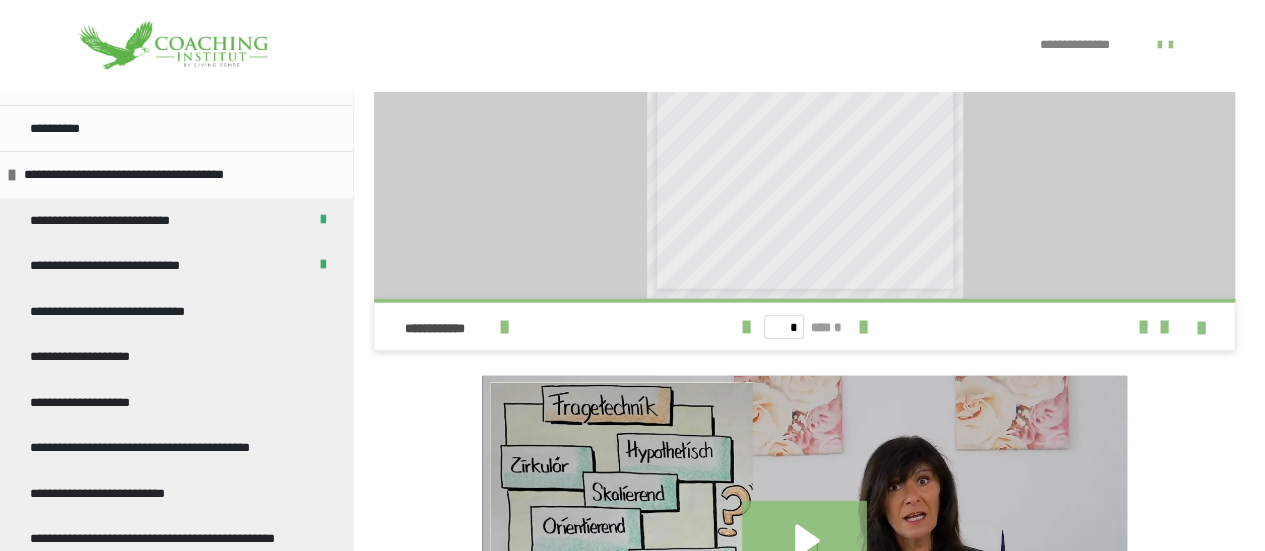 scroll, scrollTop: 2095, scrollLeft: 0, axis: vertical 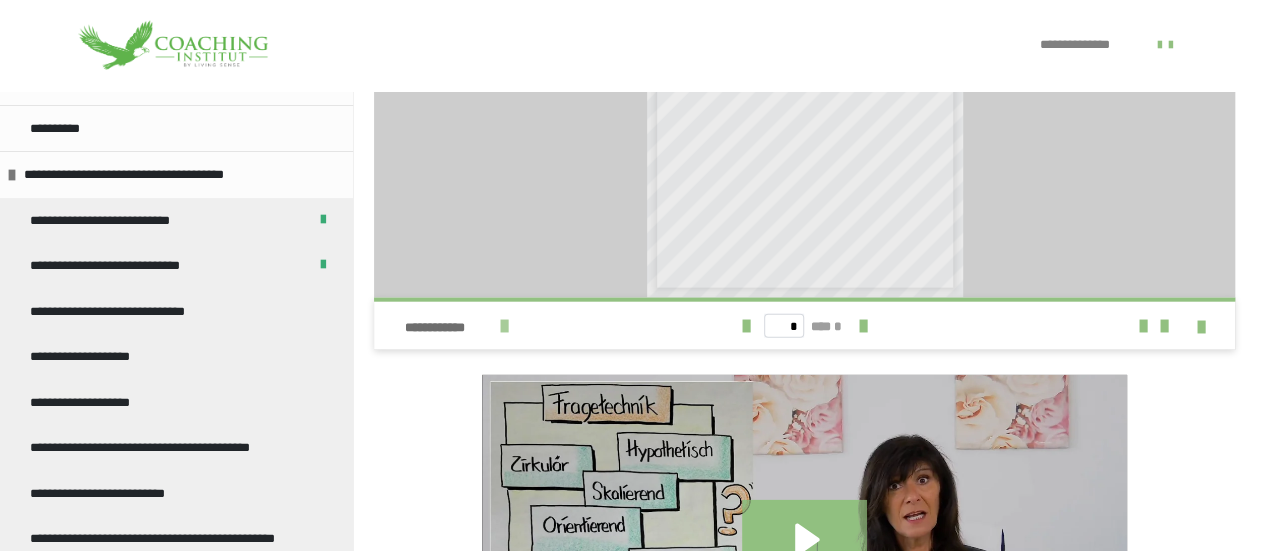 click at bounding box center (504, 326) 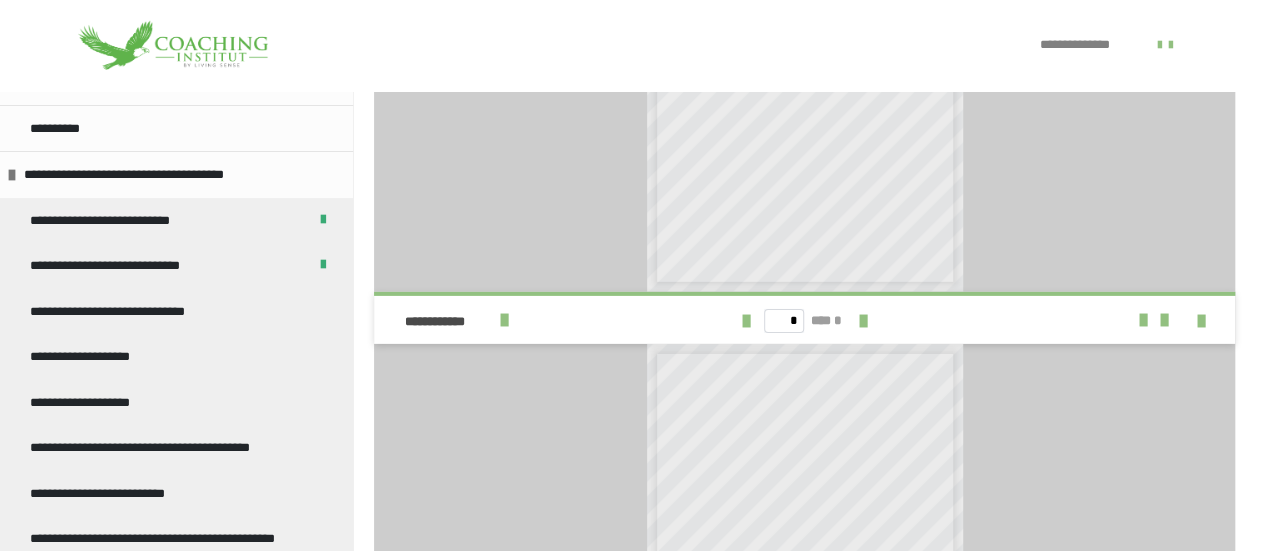 scroll, scrollTop: 3002, scrollLeft: 0, axis: vertical 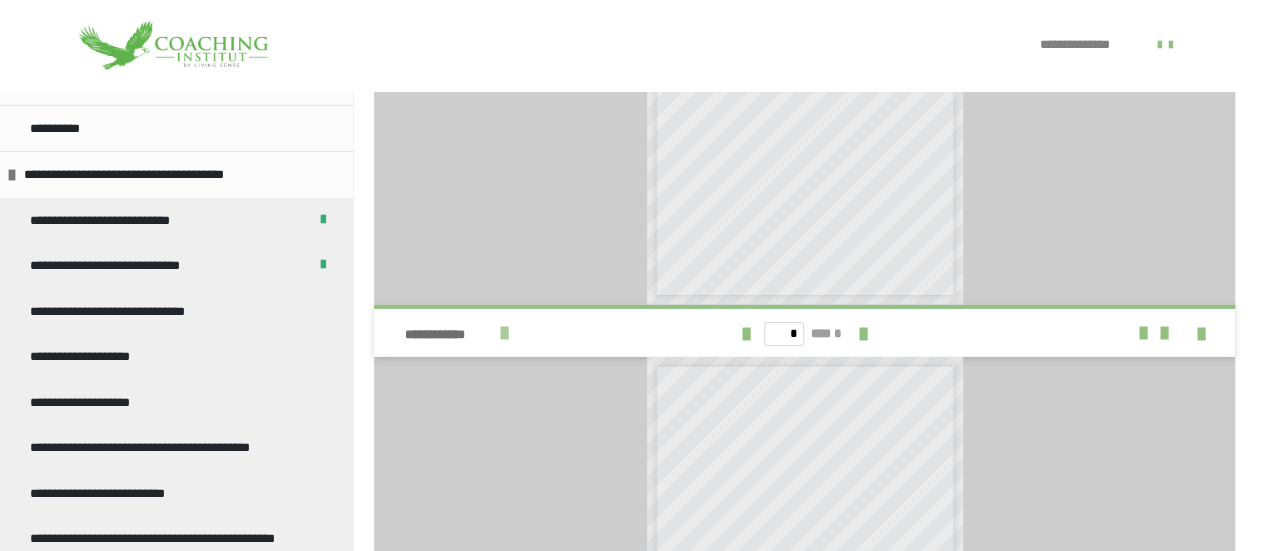 click at bounding box center [504, 333] 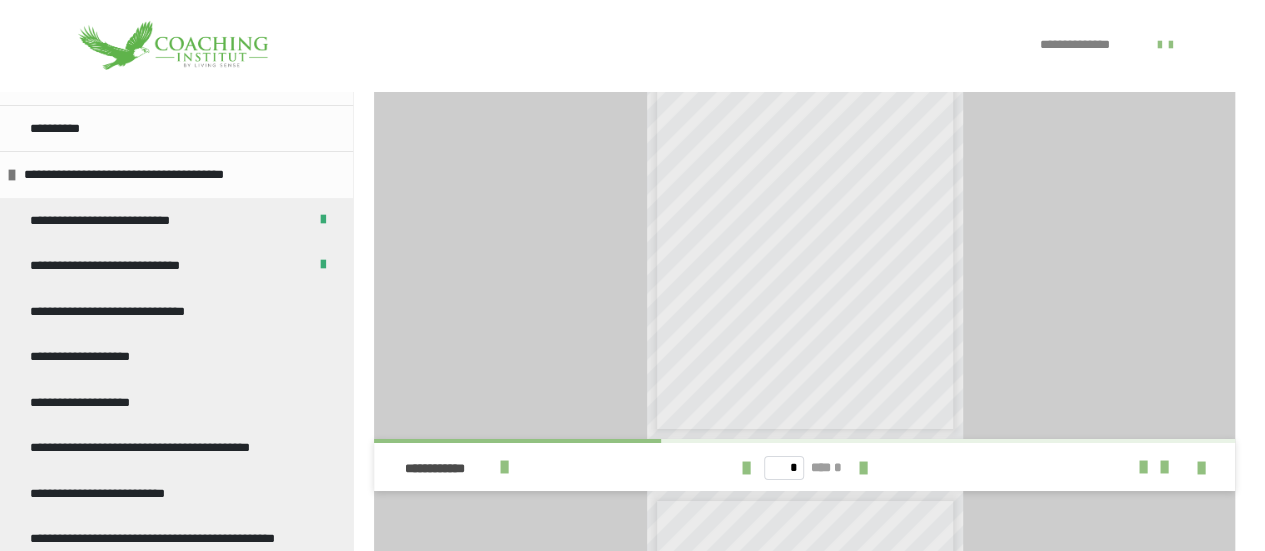 scroll, scrollTop: 3370, scrollLeft: 0, axis: vertical 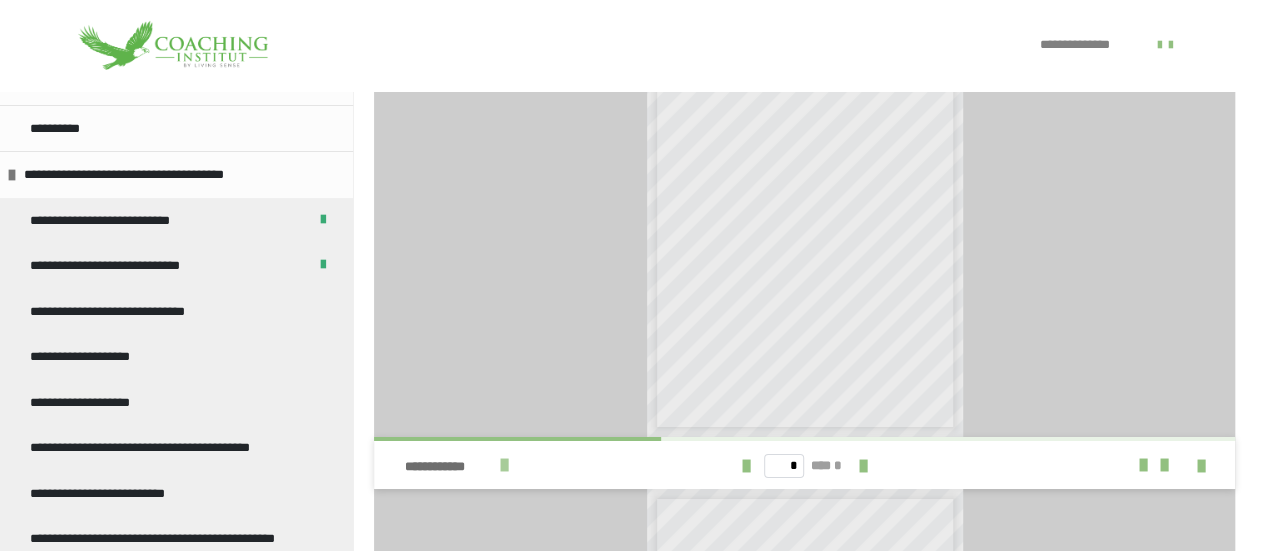 click at bounding box center [504, 465] 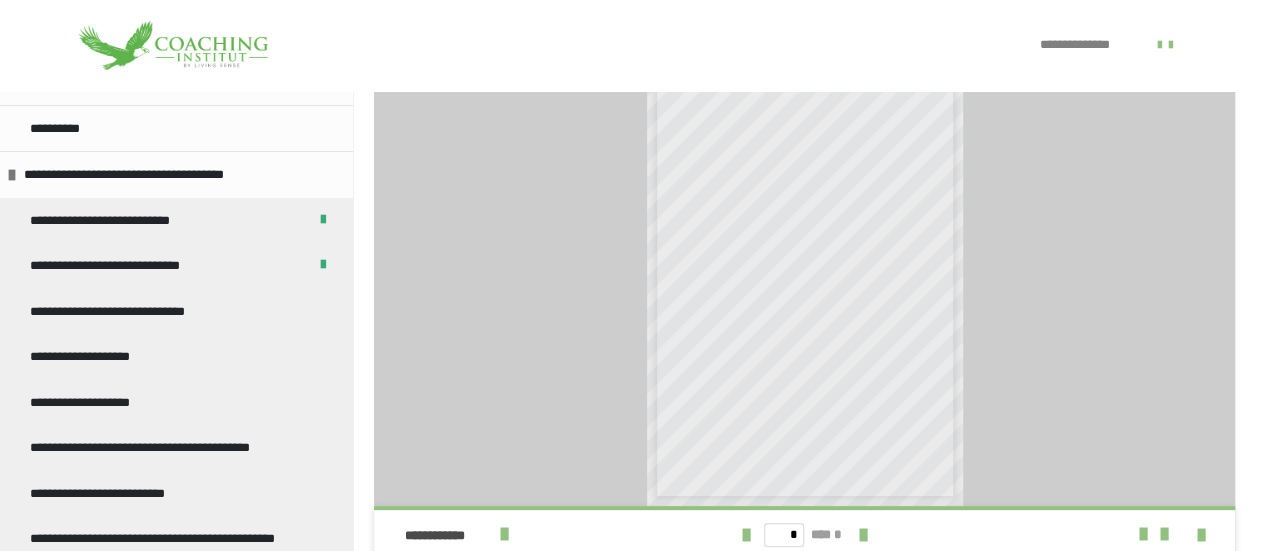 scroll, scrollTop: 3946, scrollLeft: 0, axis: vertical 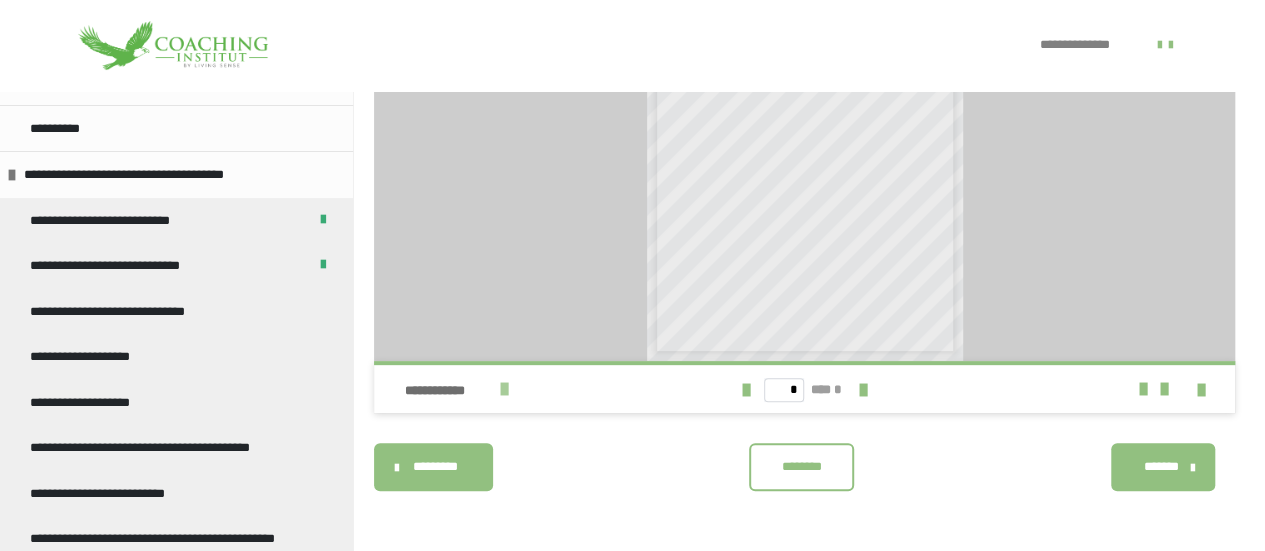 click at bounding box center [504, 389] 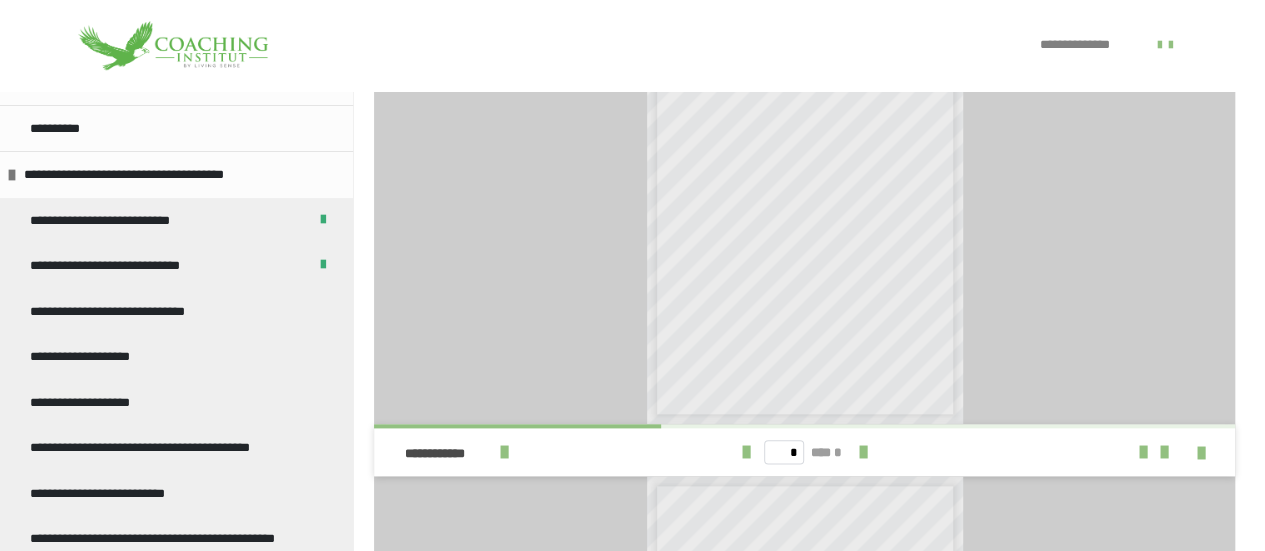 scroll, scrollTop: 970, scrollLeft: 0, axis: vertical 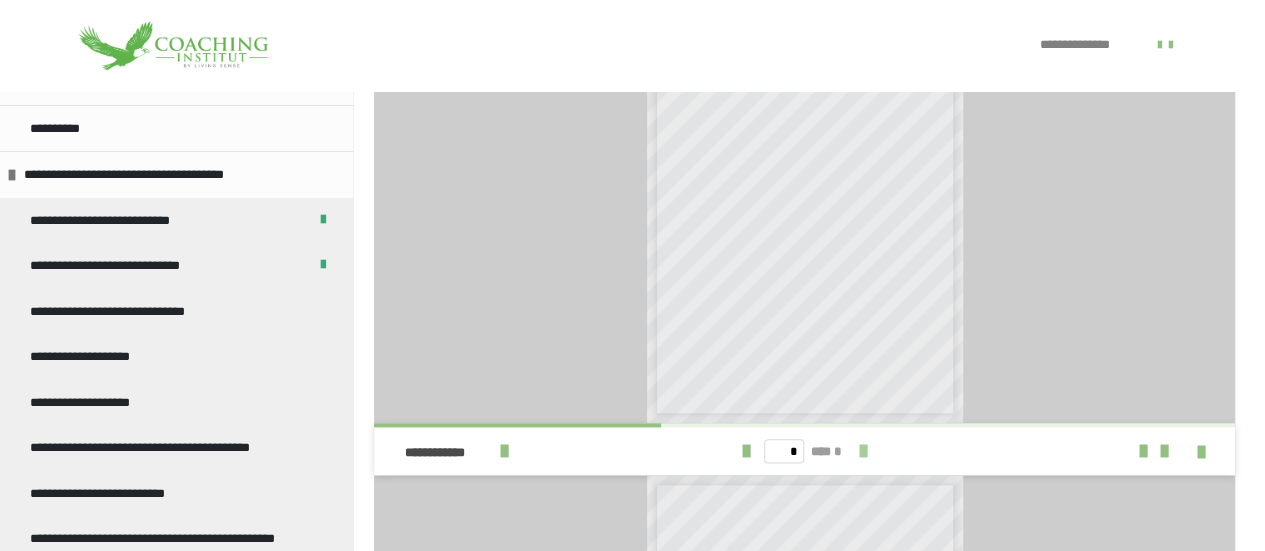 click at bounding box center (862, 451) 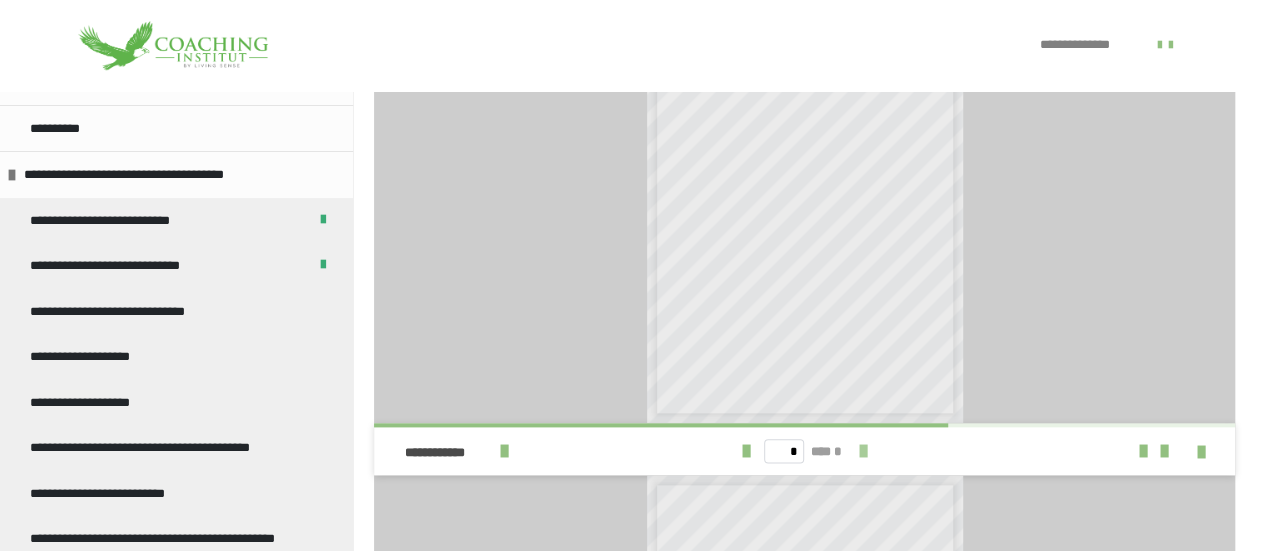 click at bounding box center (862, 451) 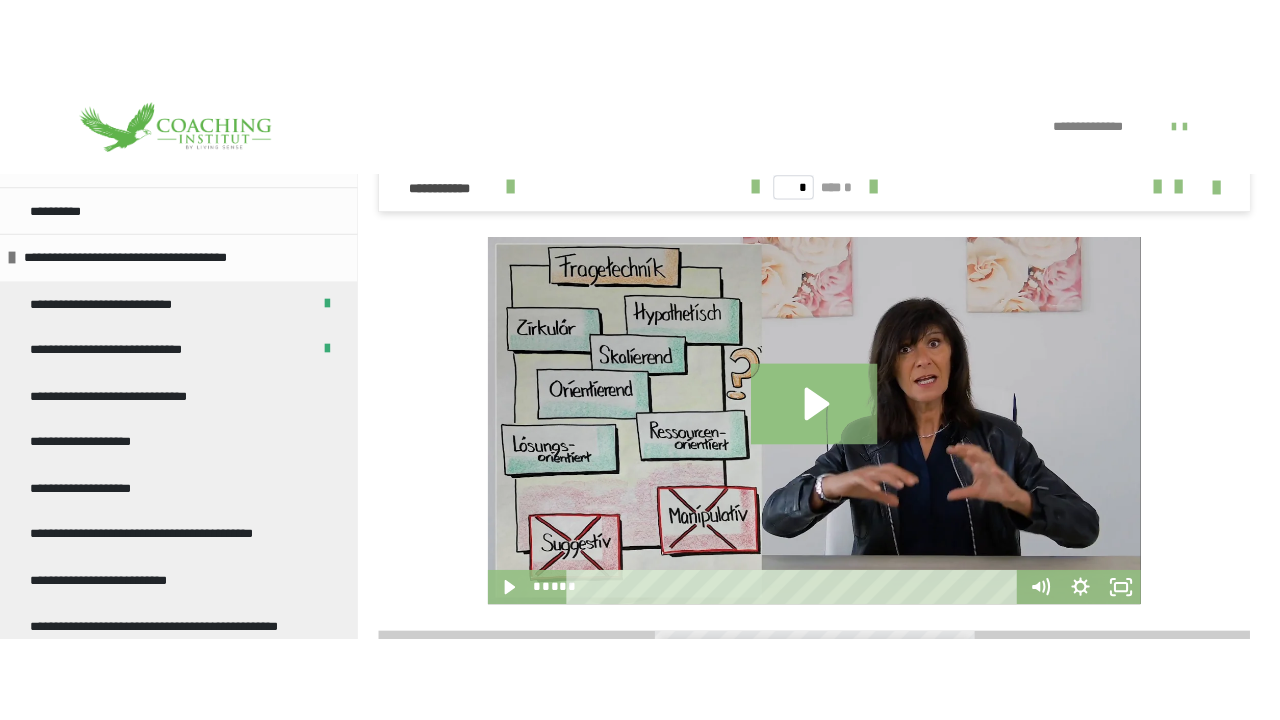 scroll, scrollTop: 2315, scrollLeft: 0, axis: vertical 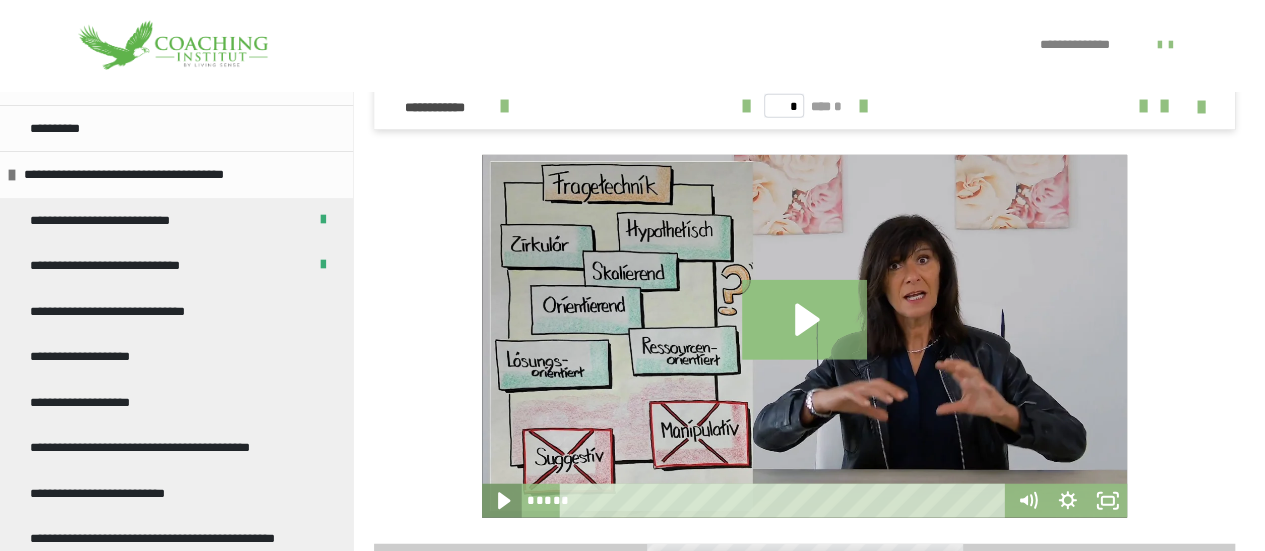 click 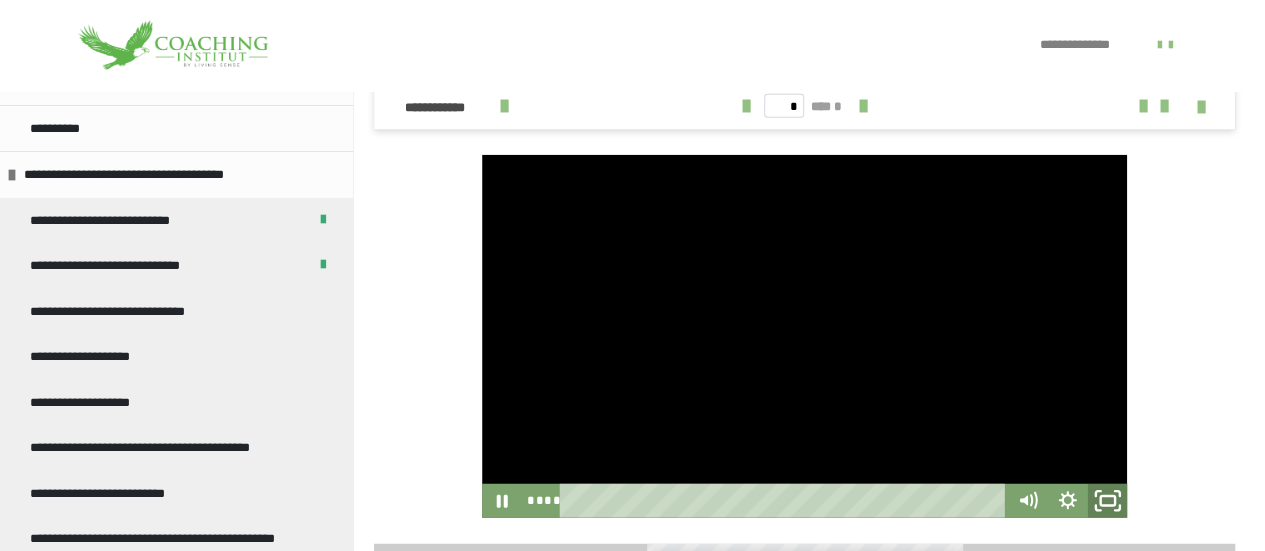 click 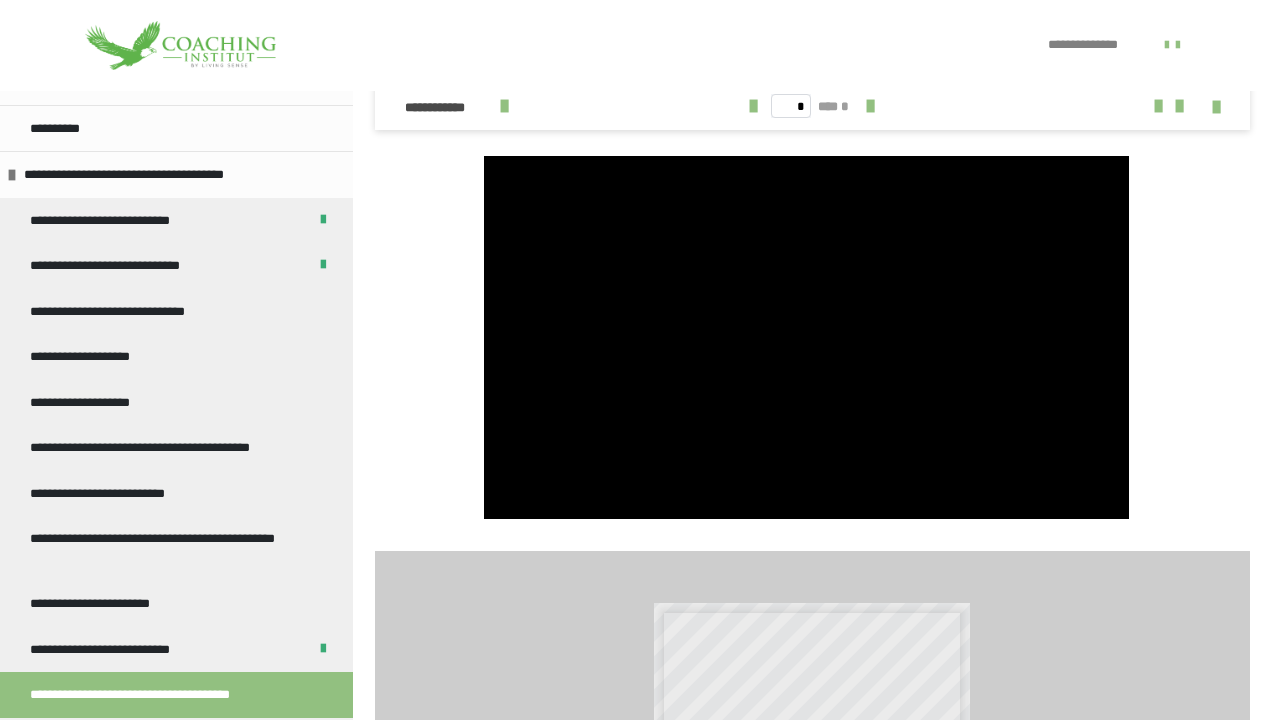 type 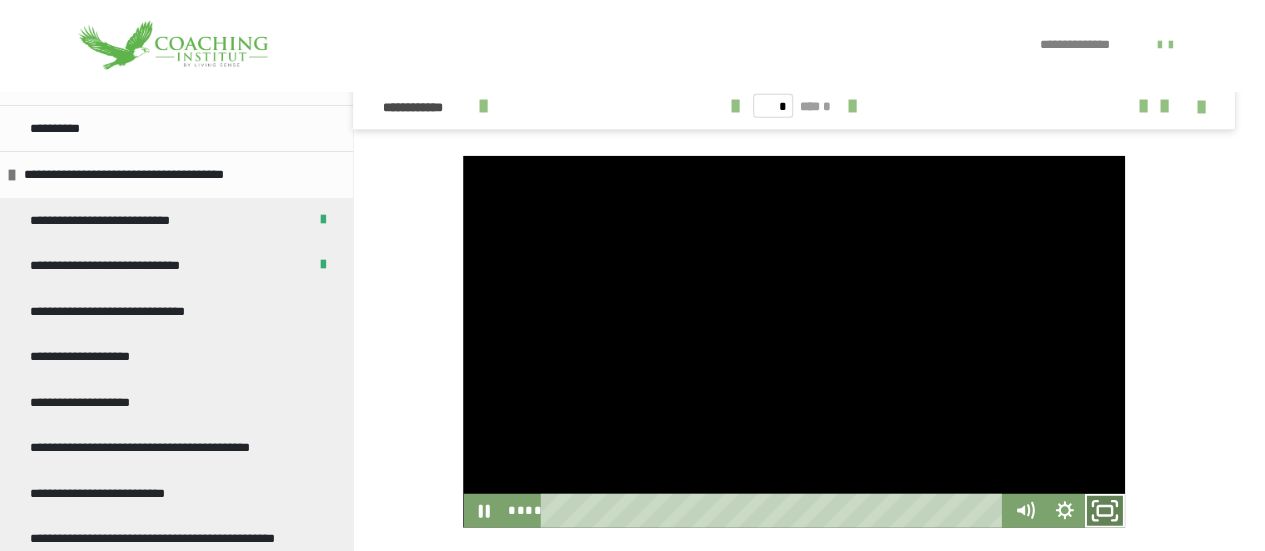 click 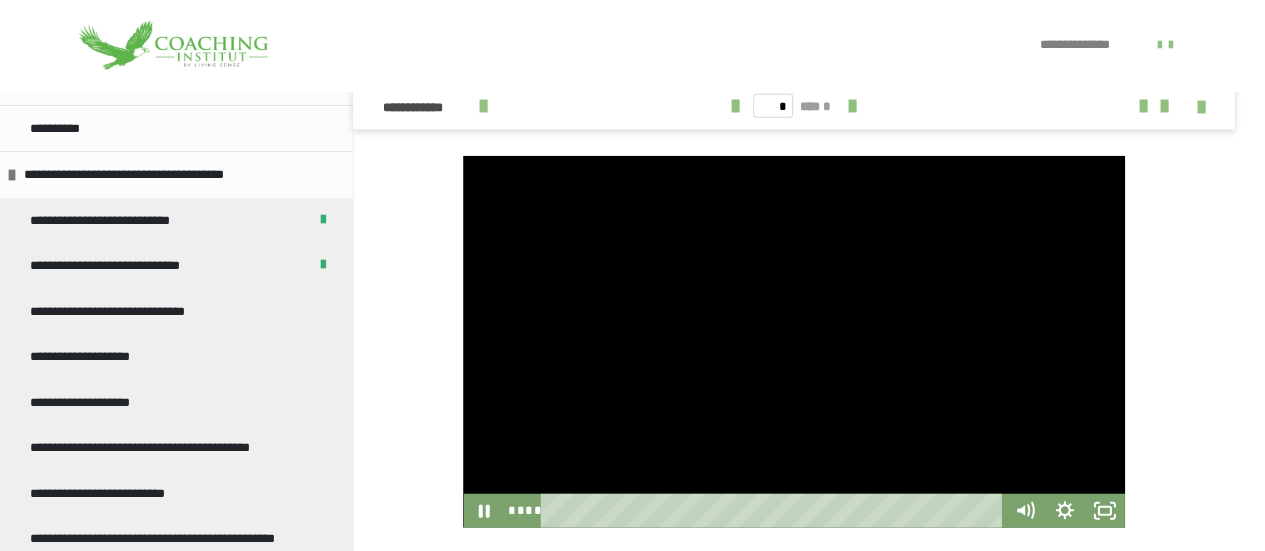 click at bounding box center [793, 342] 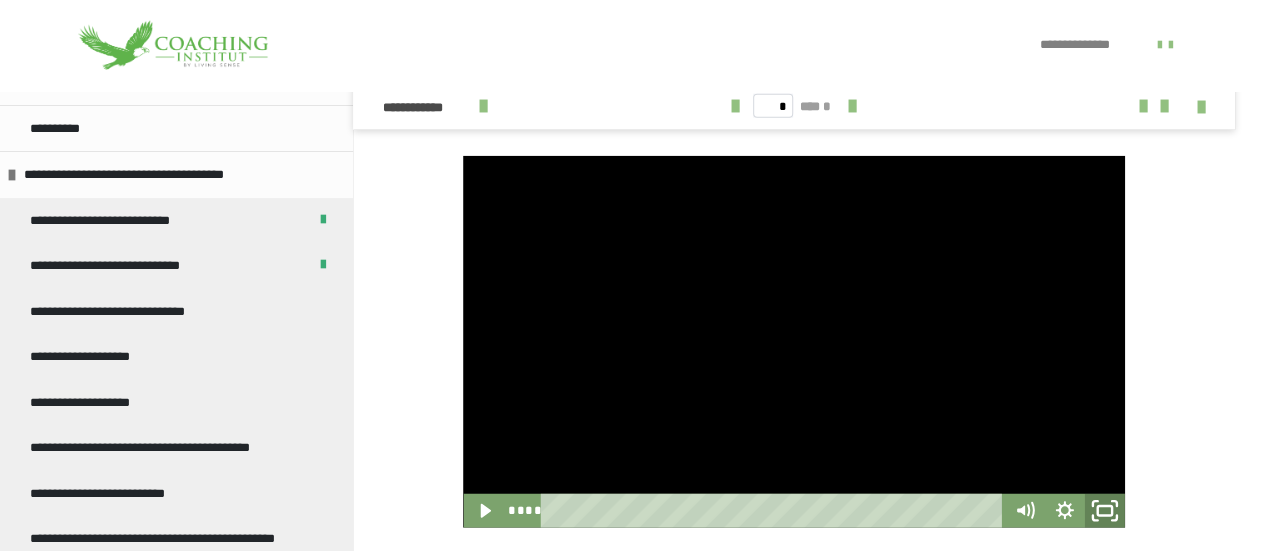 click 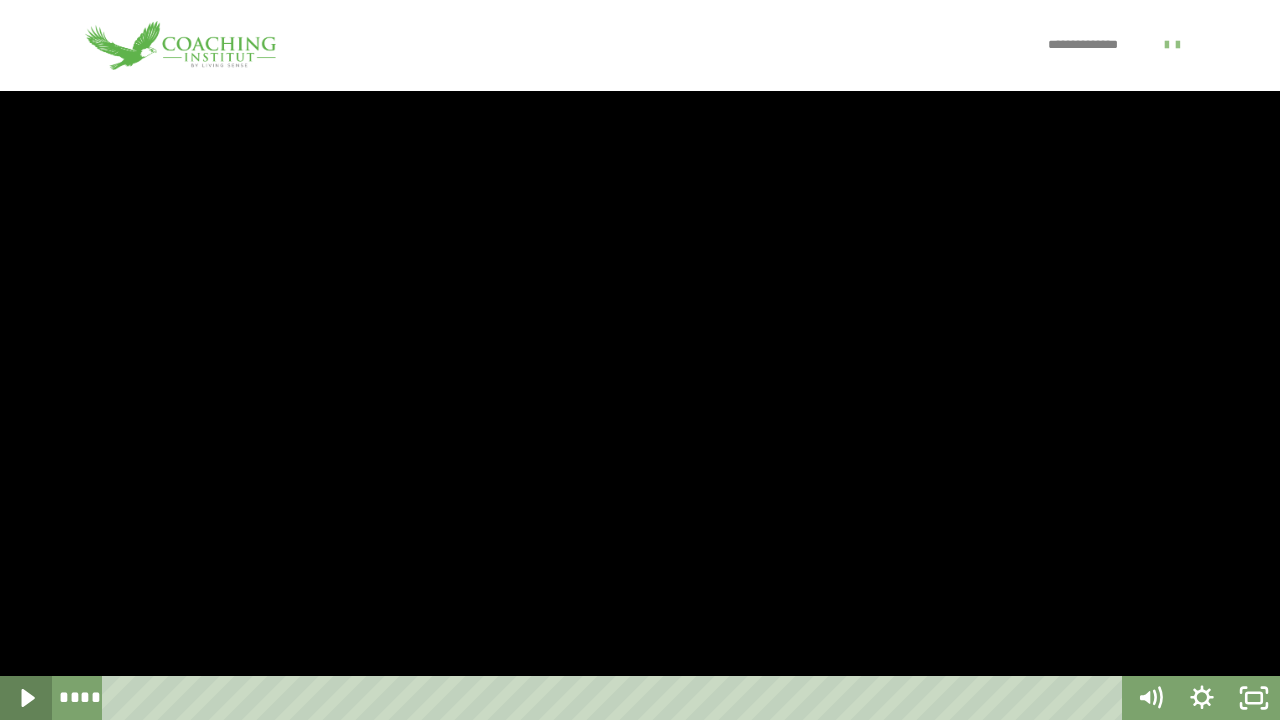 click 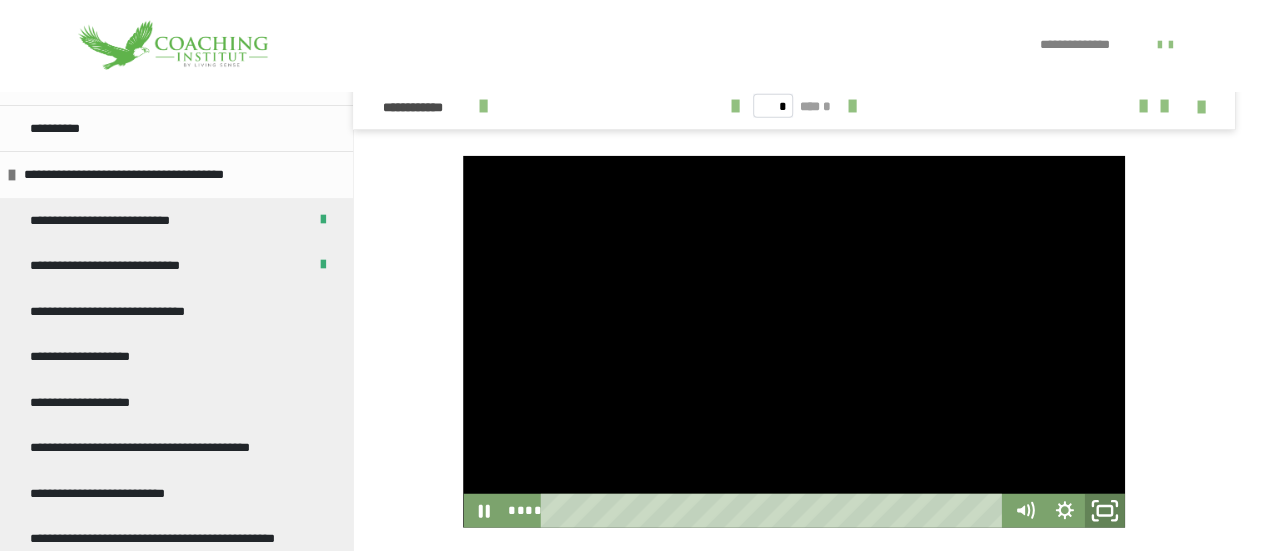 click 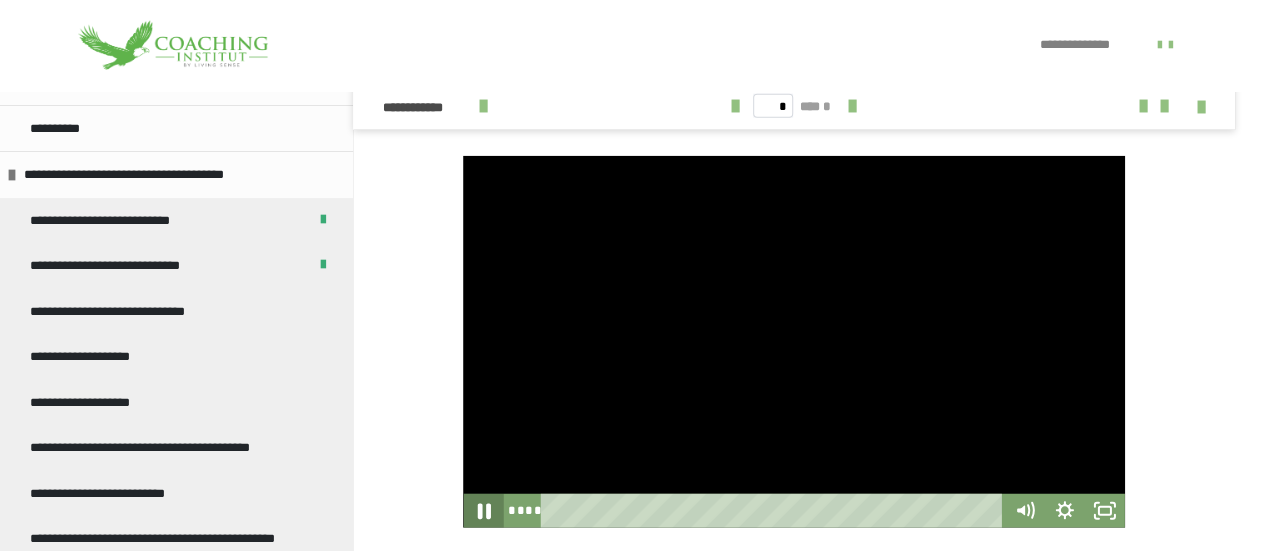 click 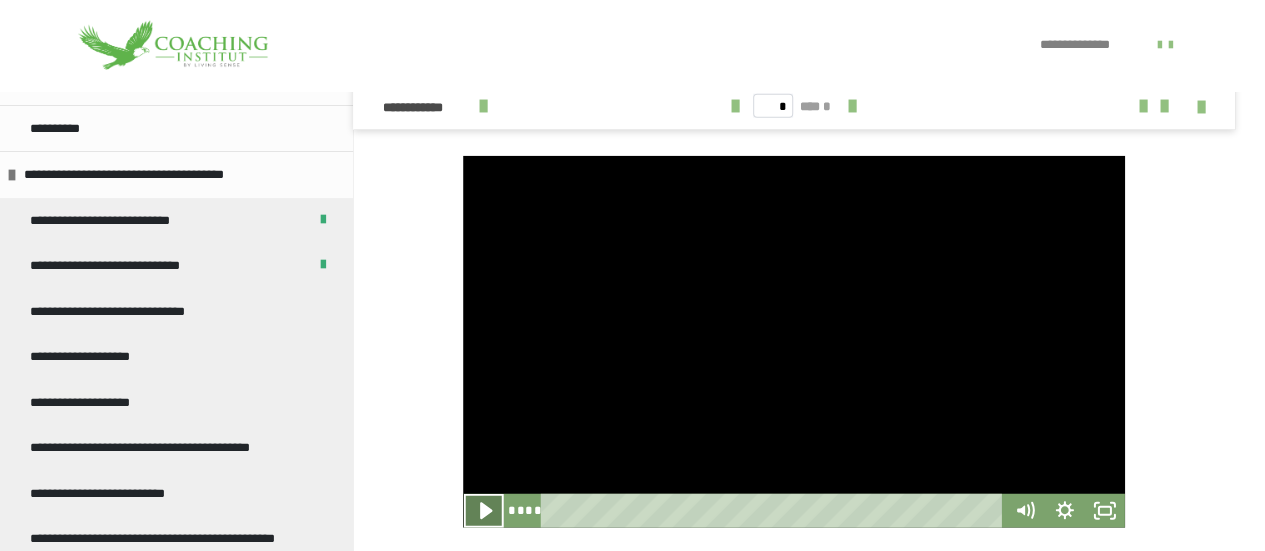 click 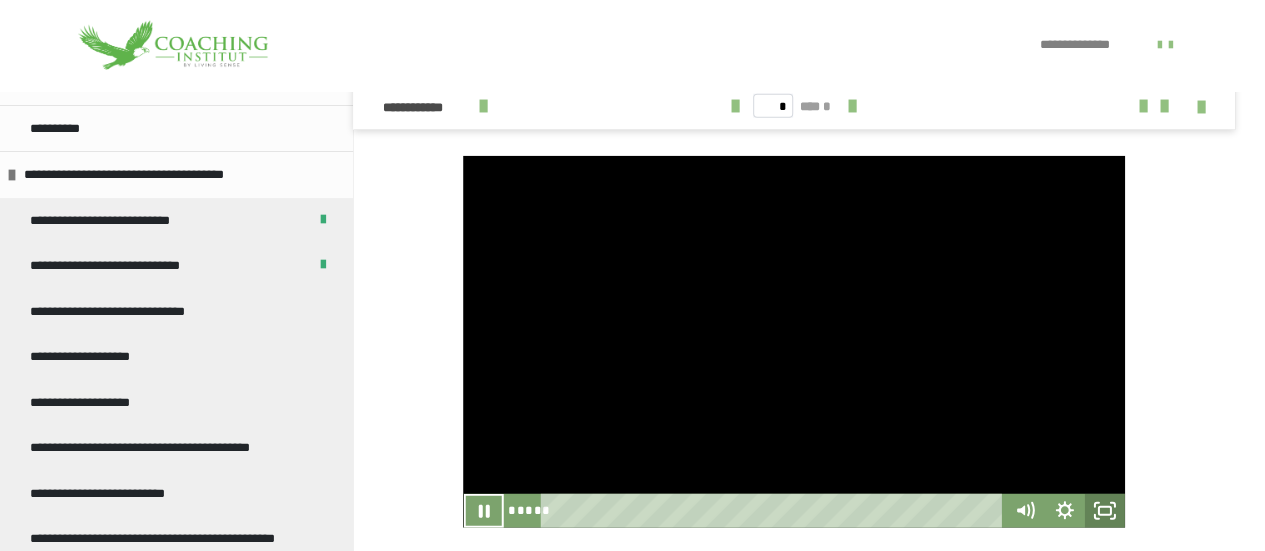 click 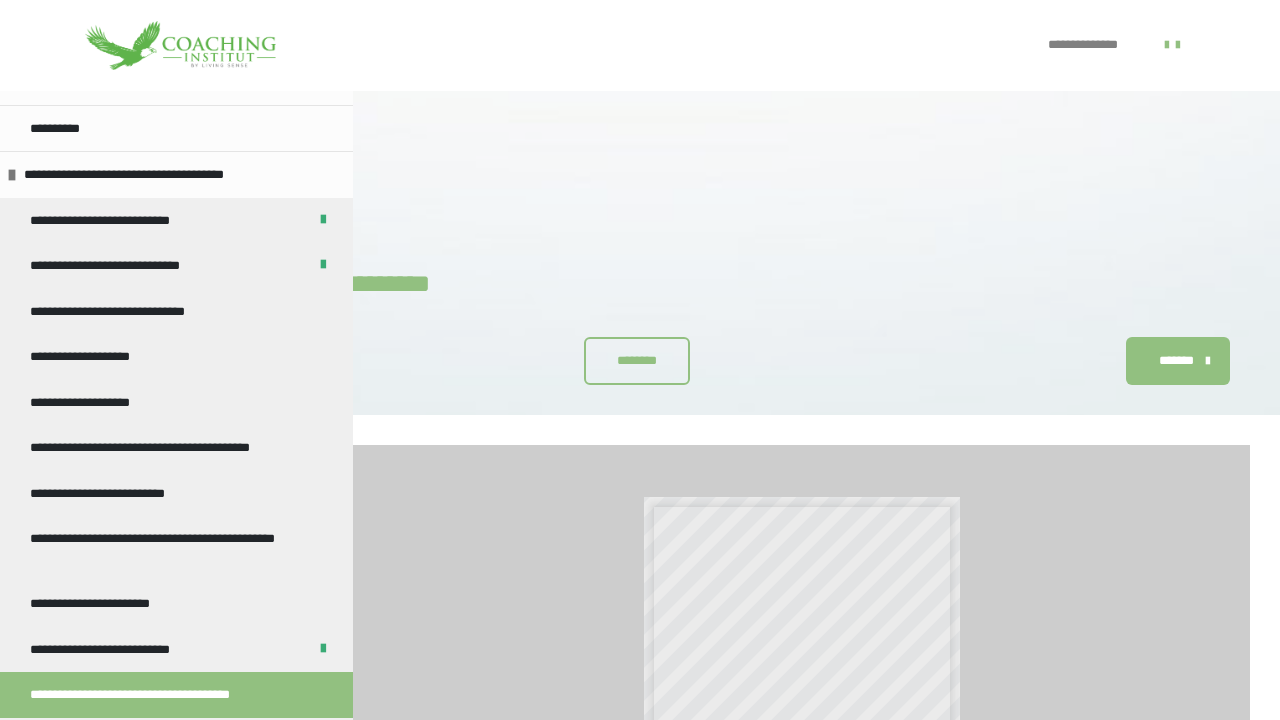 scroll, scrollTop: 2315, scrollLeft: 0, axis: vertical 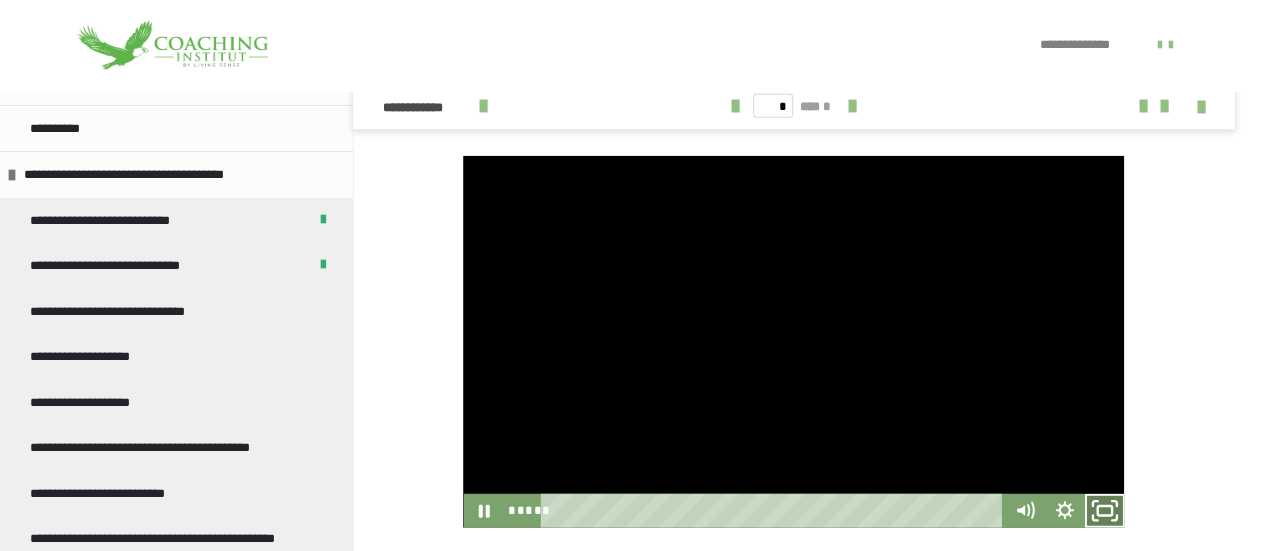 click 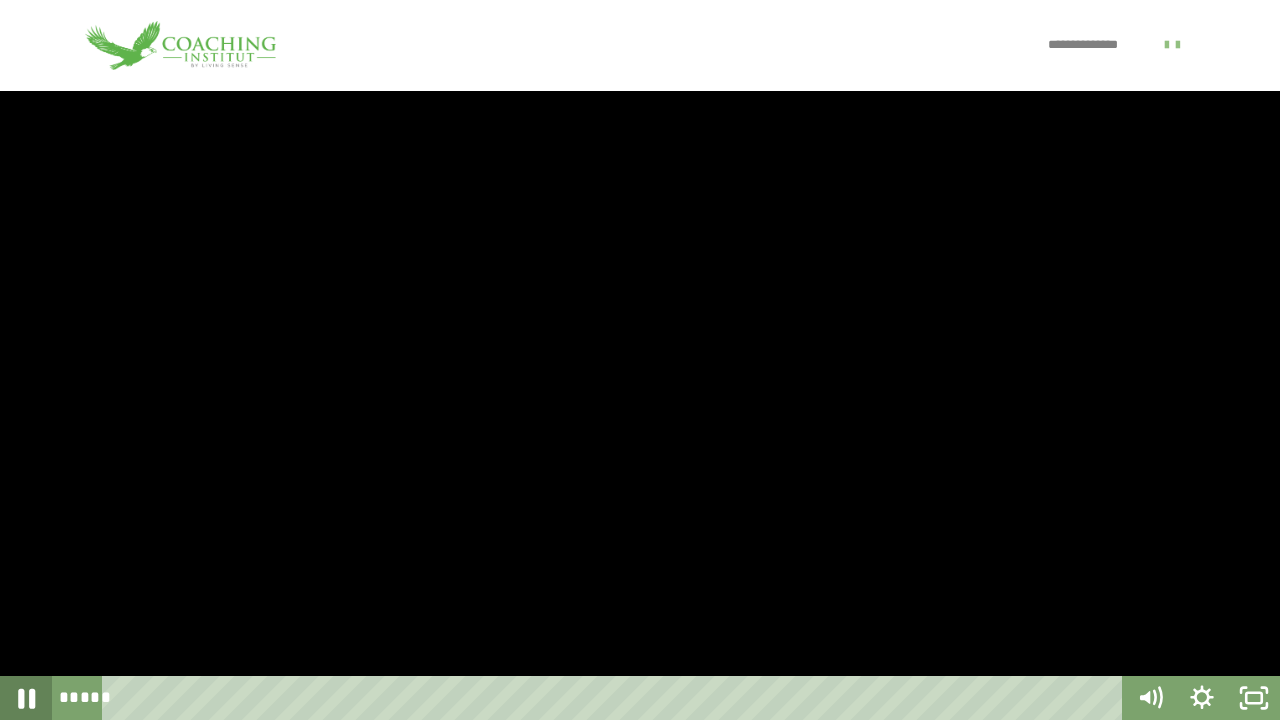click 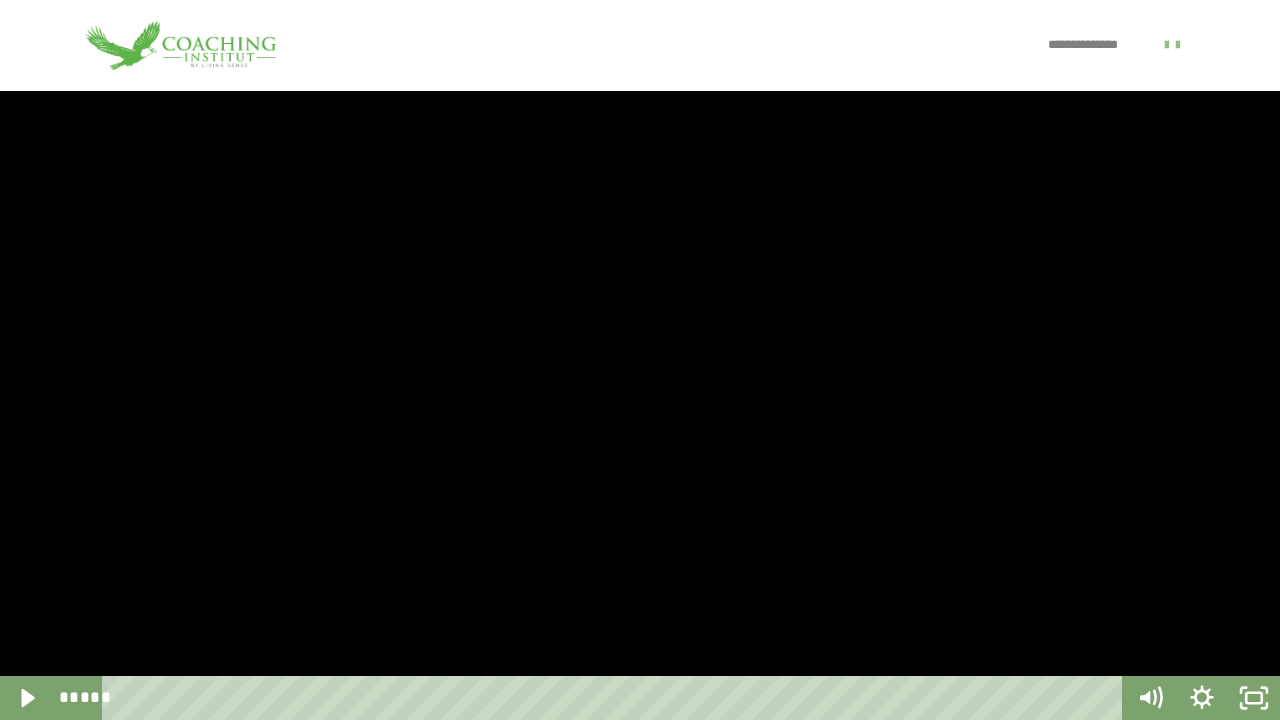 click at bounding box center [640, 360] 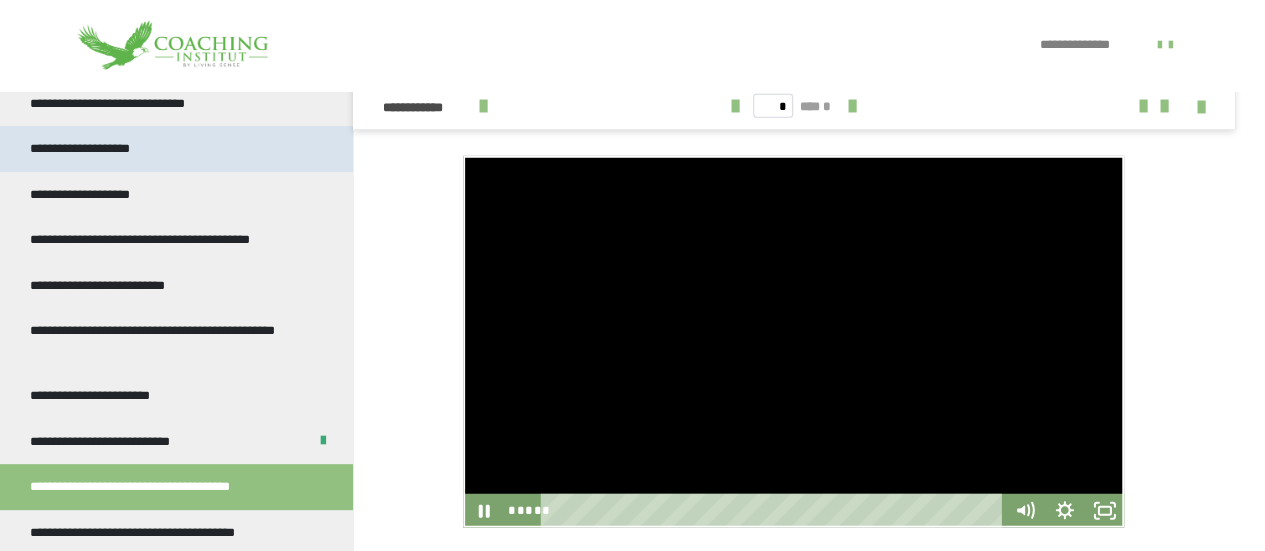 scroll, scrollTop: 388, scrollLeft: 0, axis: vertical 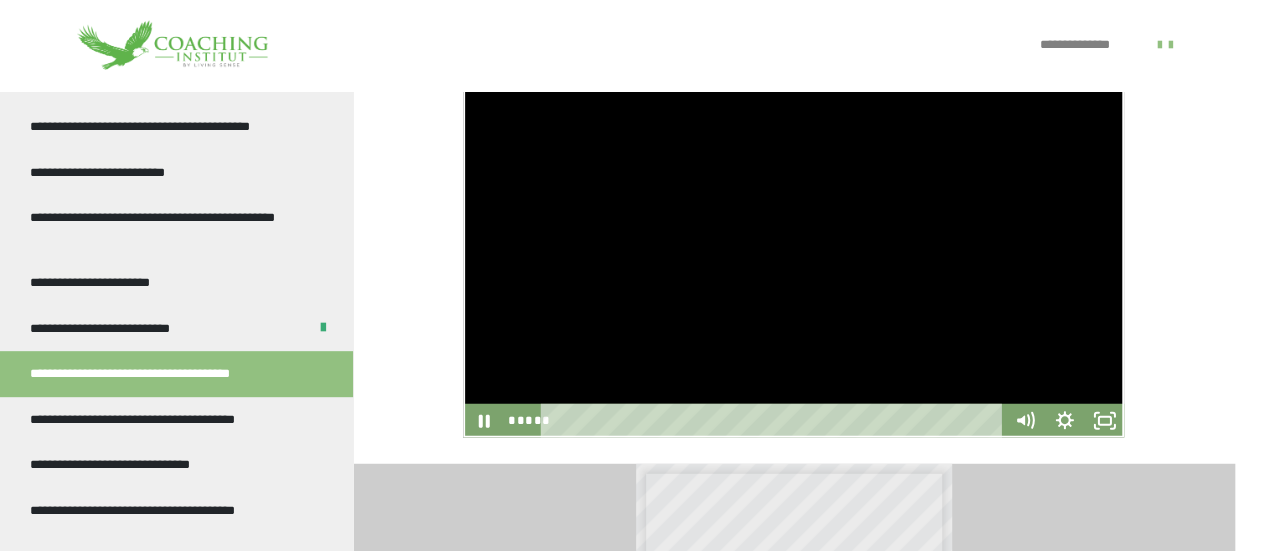 click 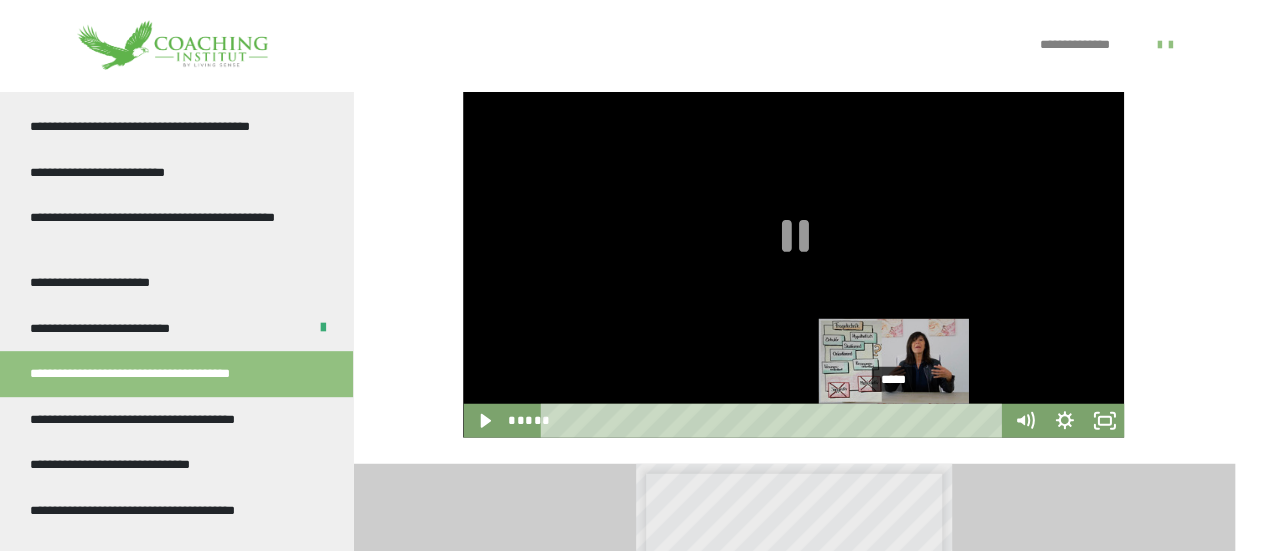 click at bounding box center [893, 420] 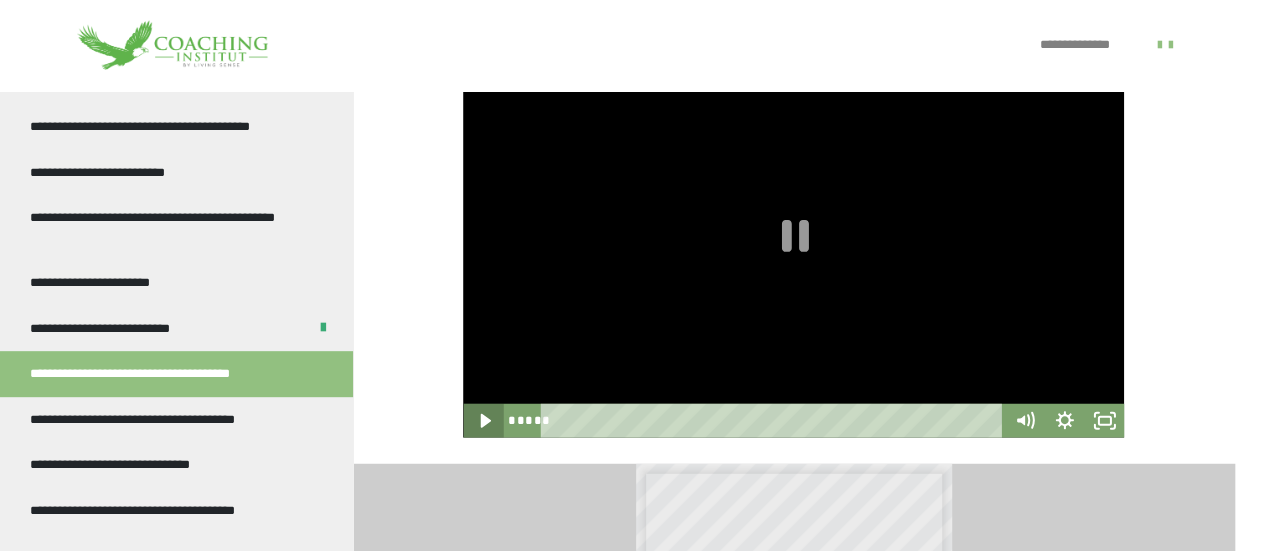 click 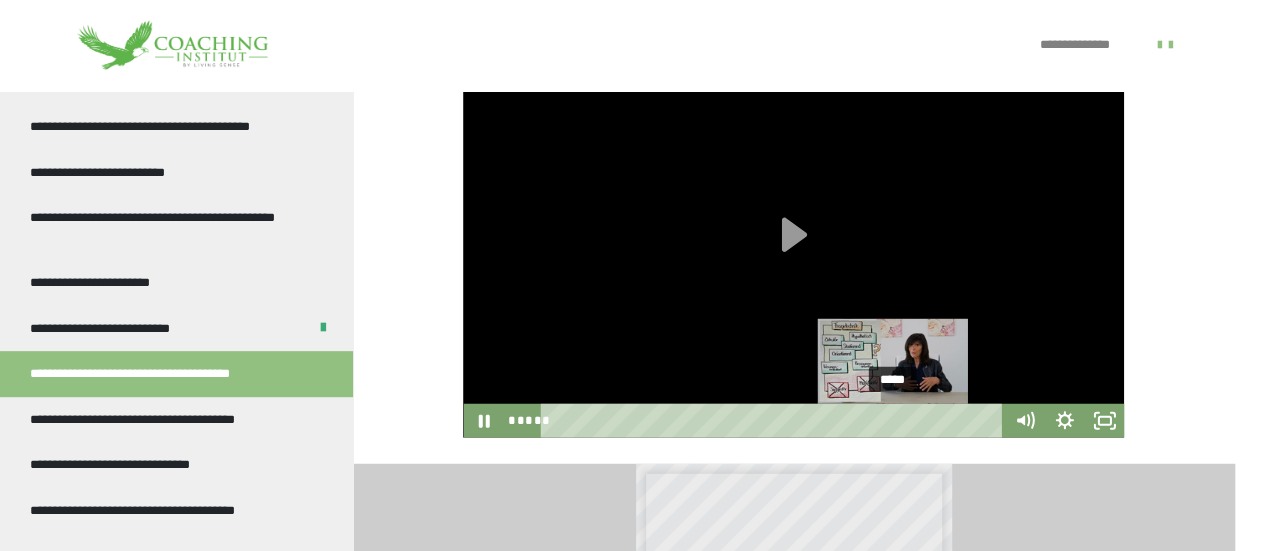 click at bounding box center (892, 420) 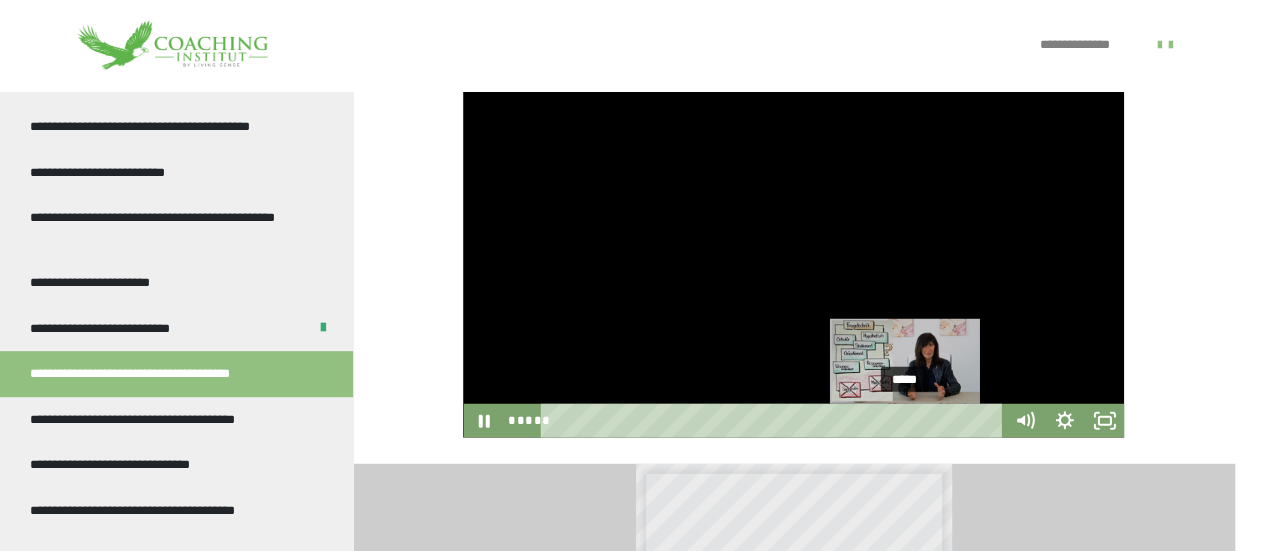 click at bounding box center [904, 420] 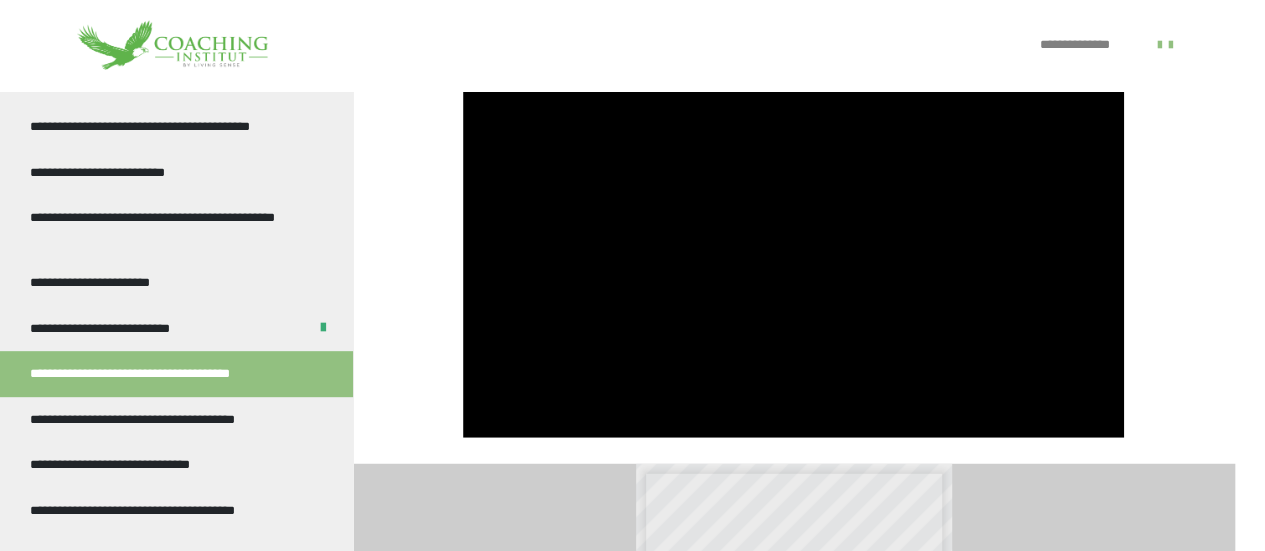 click 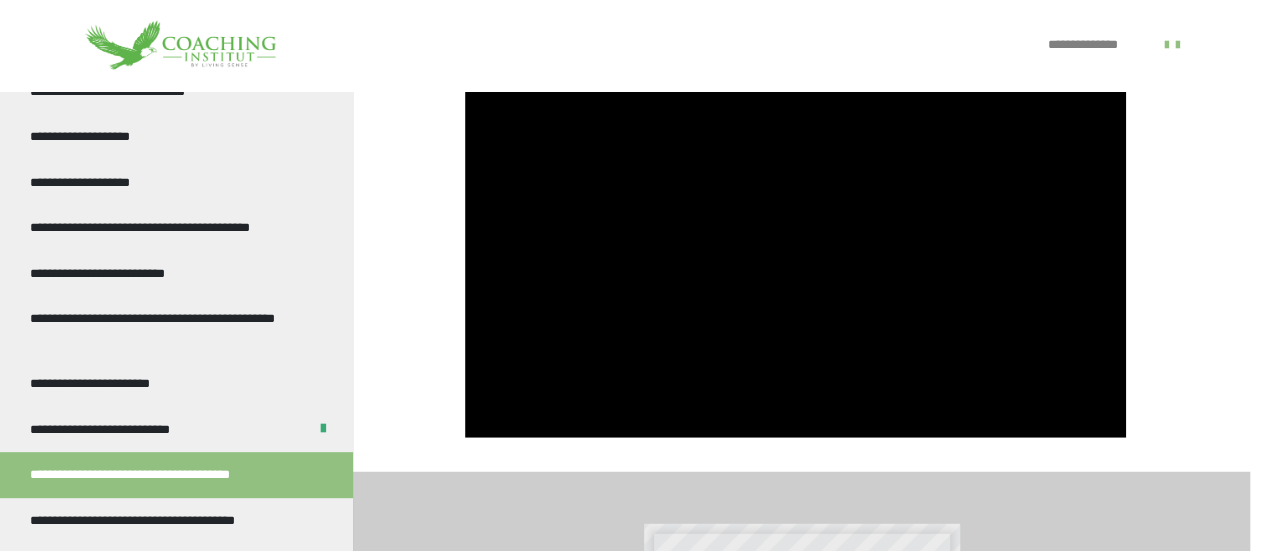 scroll, scrollTop: 219, scrollLeft: 0, axis: vertical 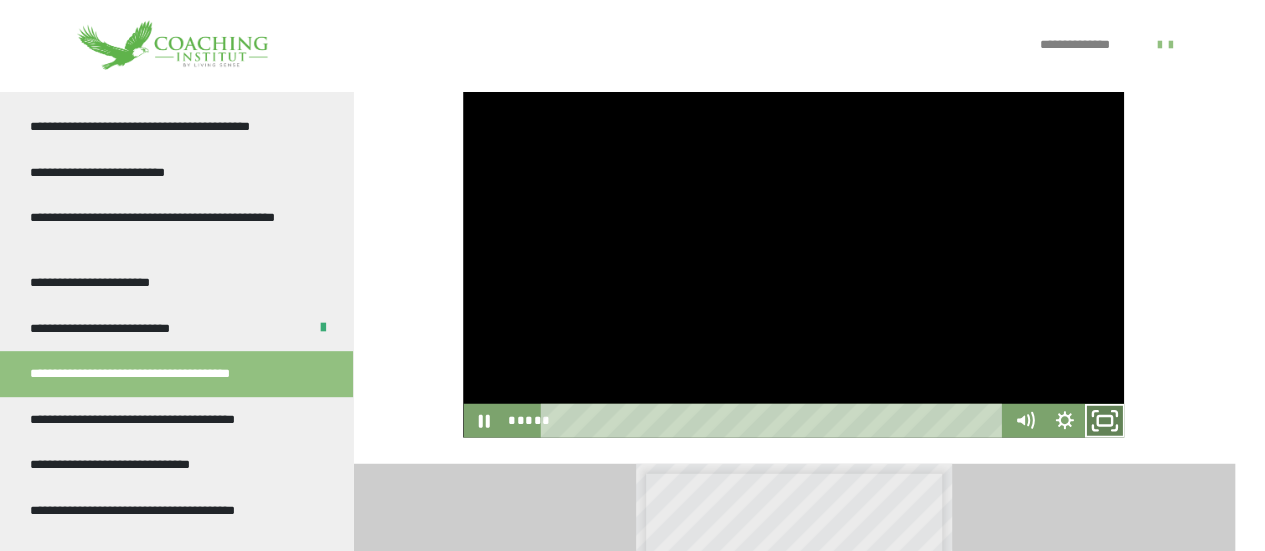 click 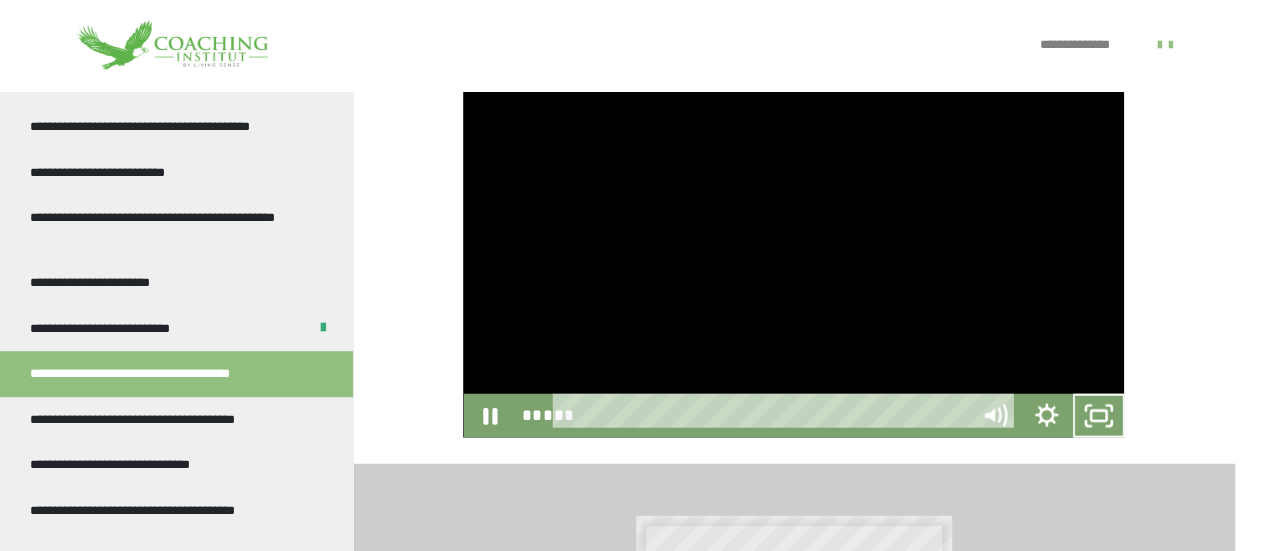 scroll, scrollTop: 219, scrollLeft: 0, axis: vertical 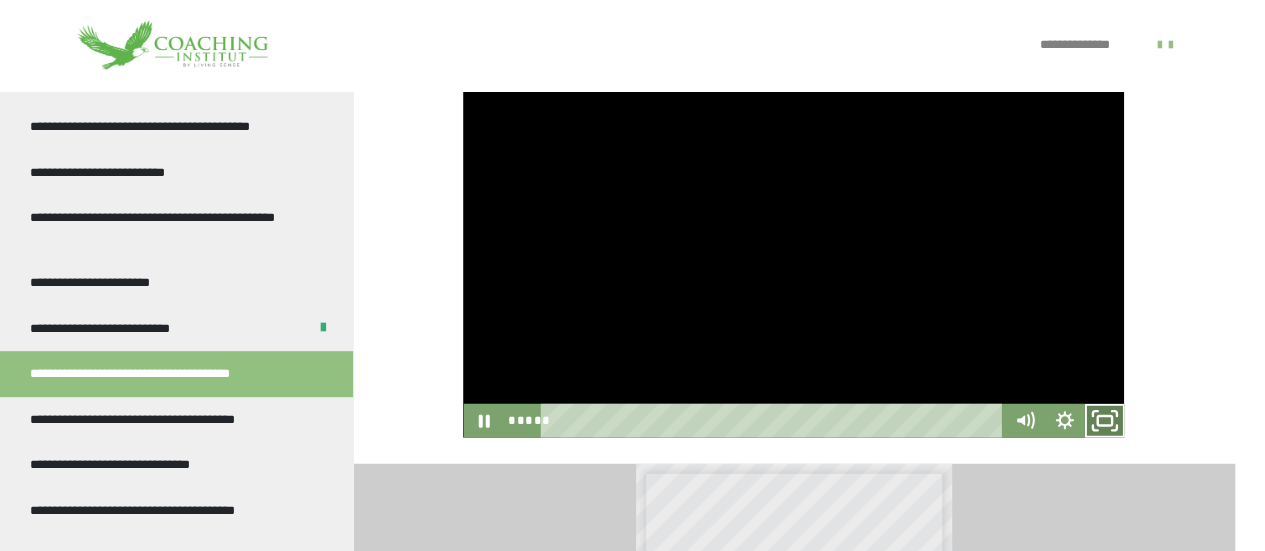 click 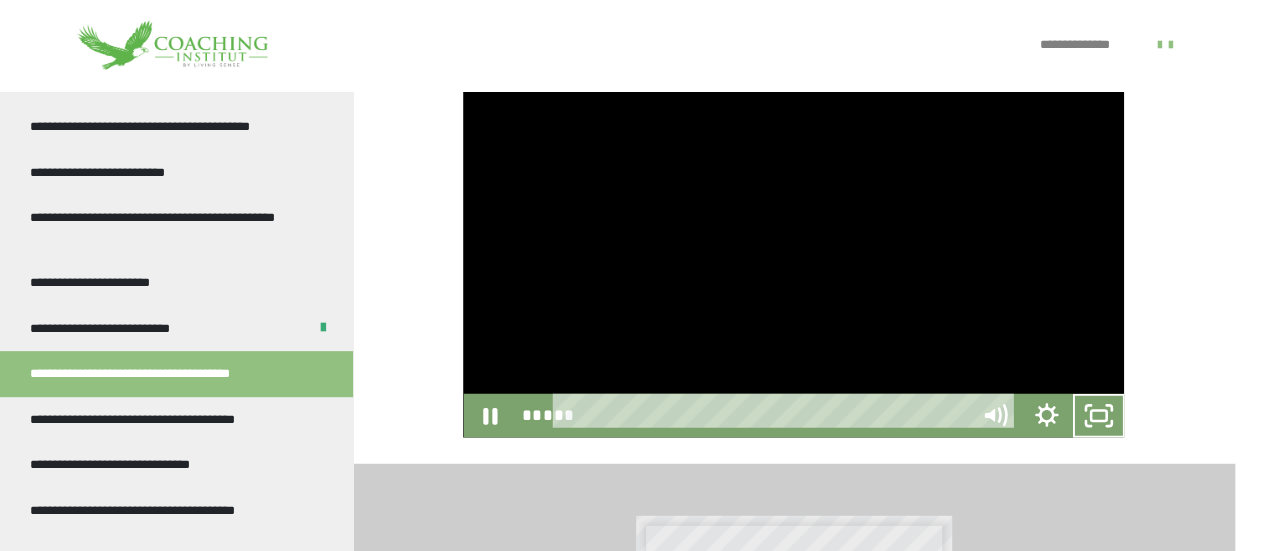 scroll, scrollTop: 219, scrollLeft: 0, axis: vertical 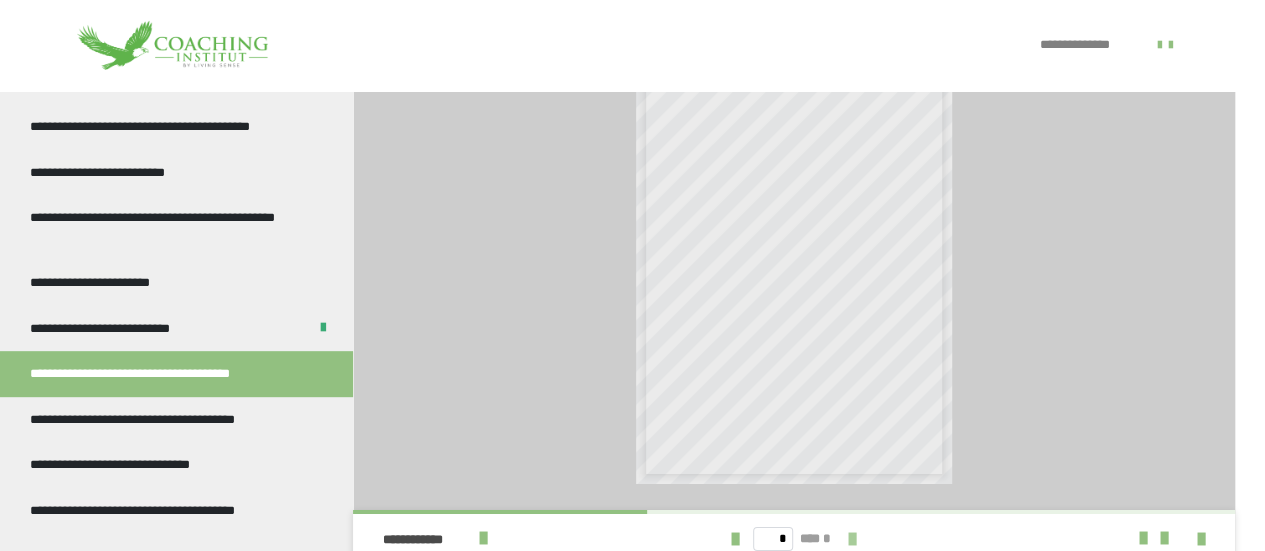 click at bounding box center [852, 539] 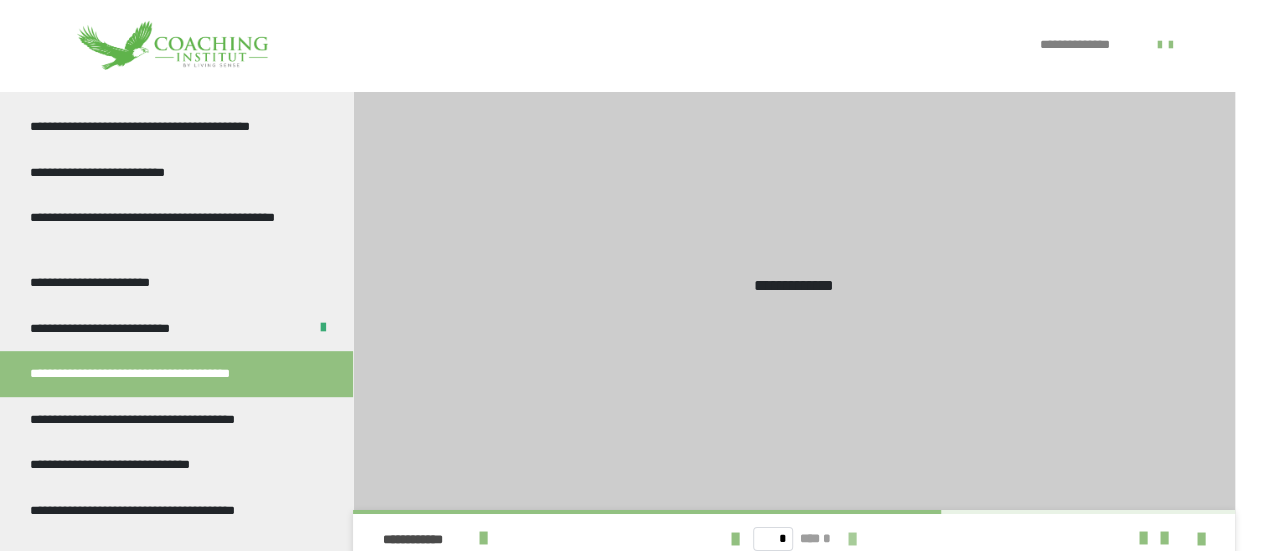 scroll, scrollTop: 0, scrollLeft: 0, axis: both 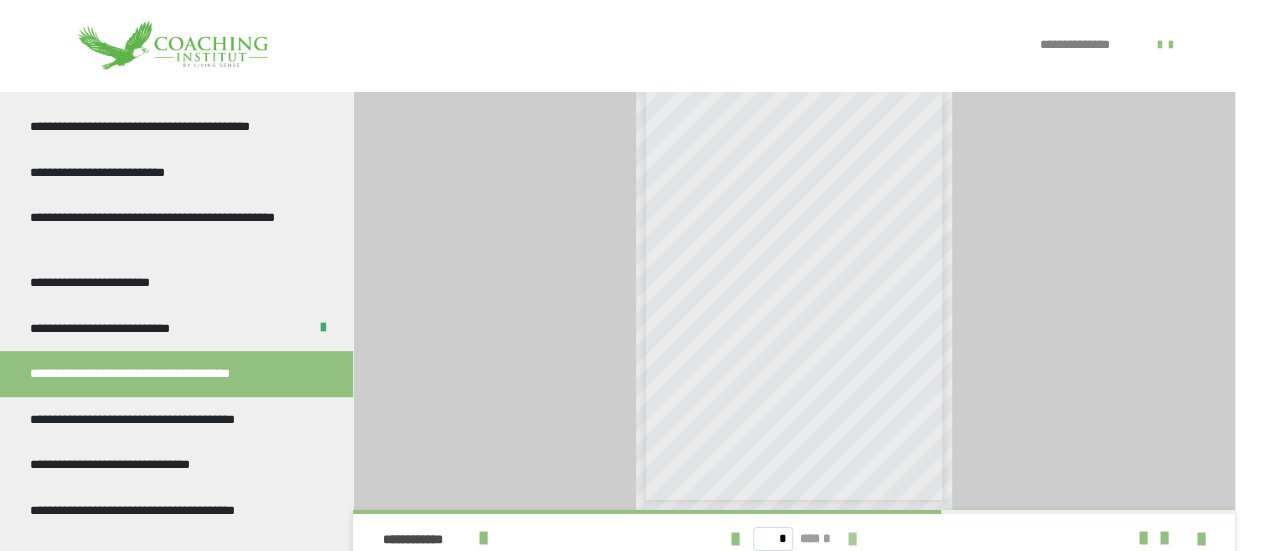 click at bounding box center (852, 539) 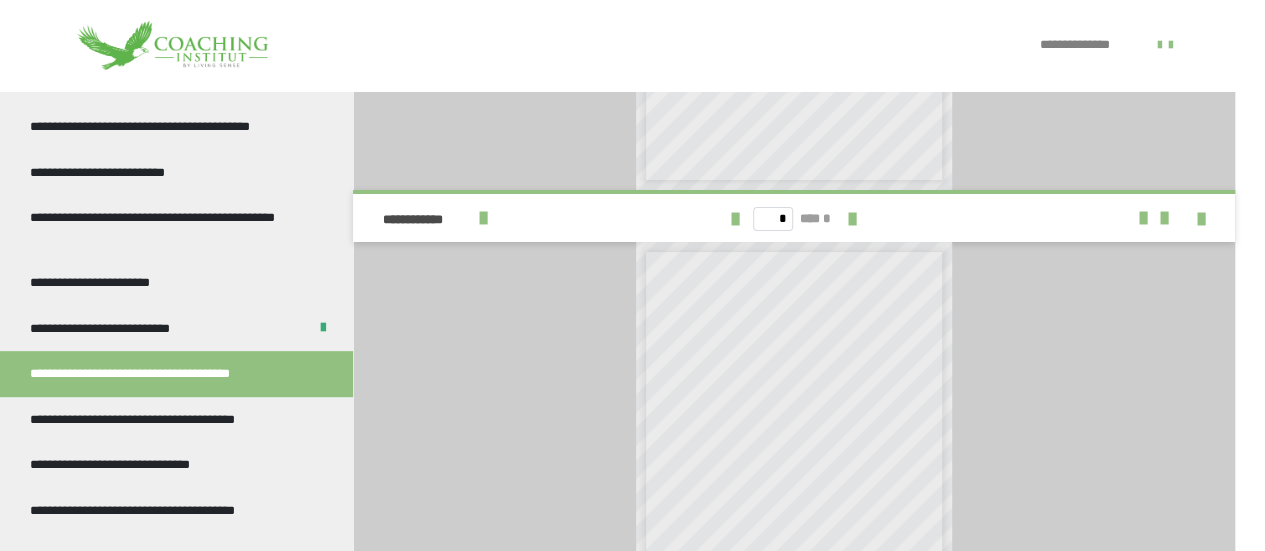 scroll, scrollTop: 3630, scrollLeft: 0, axis: vertical 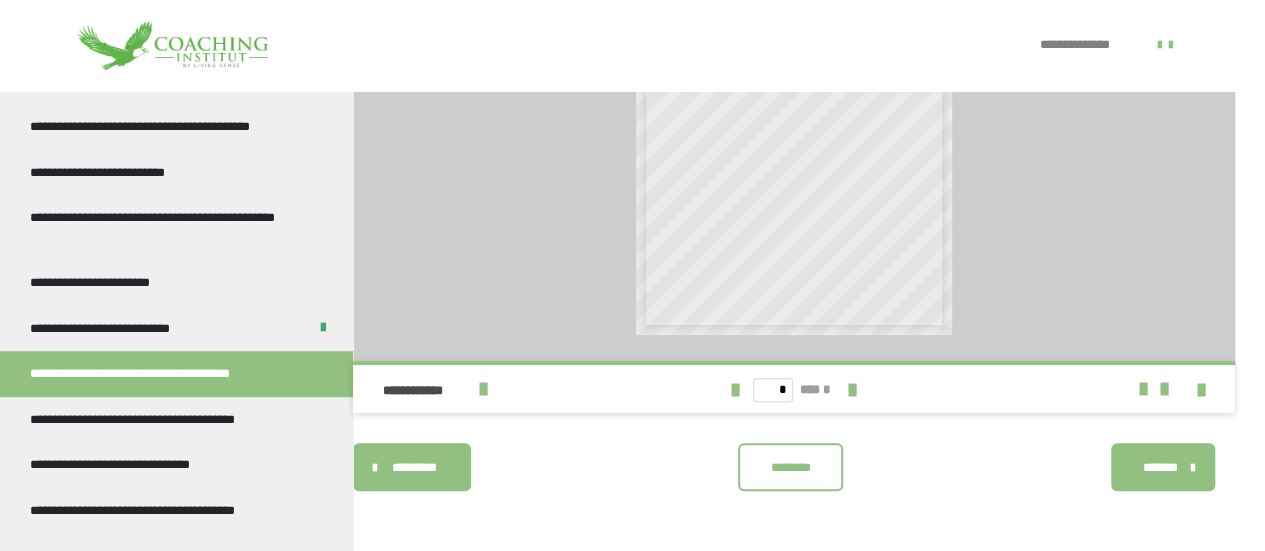 click on "********" at bounding box center [790, 468] 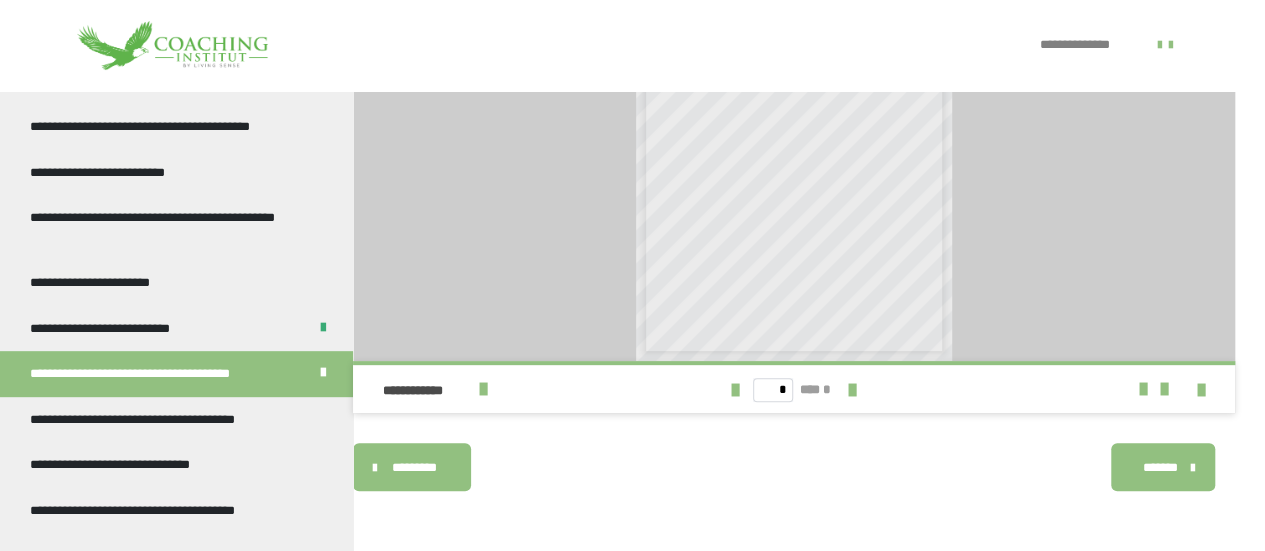 scroll, scrollTop: 0, scrollLeft: 0, axis: both 